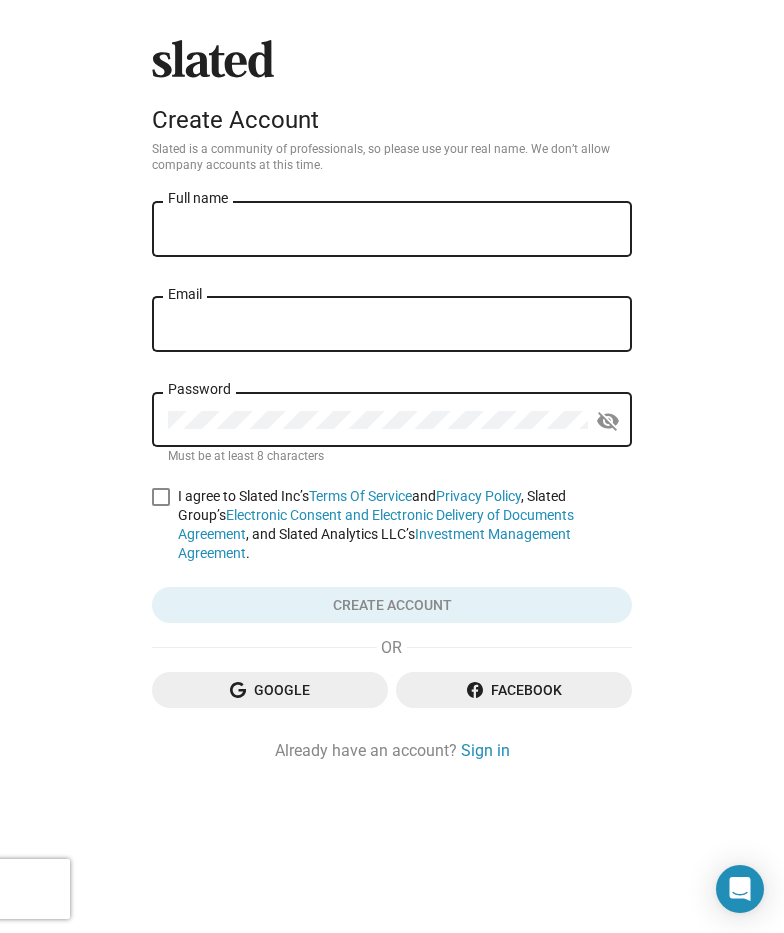 scroll, scrollTop: 0, scrollLeft: 0, axis: both 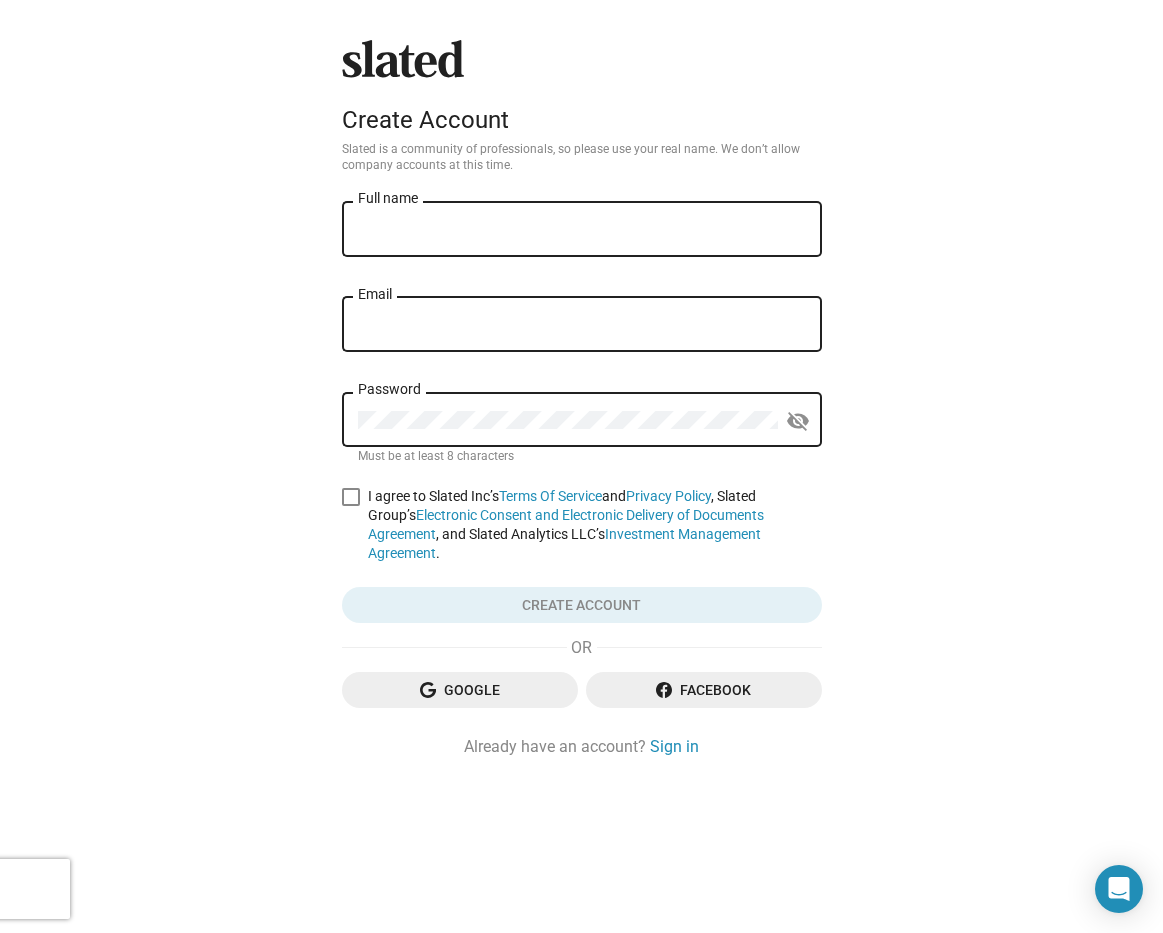 click on "Full name" at bounding box center [582, 227] 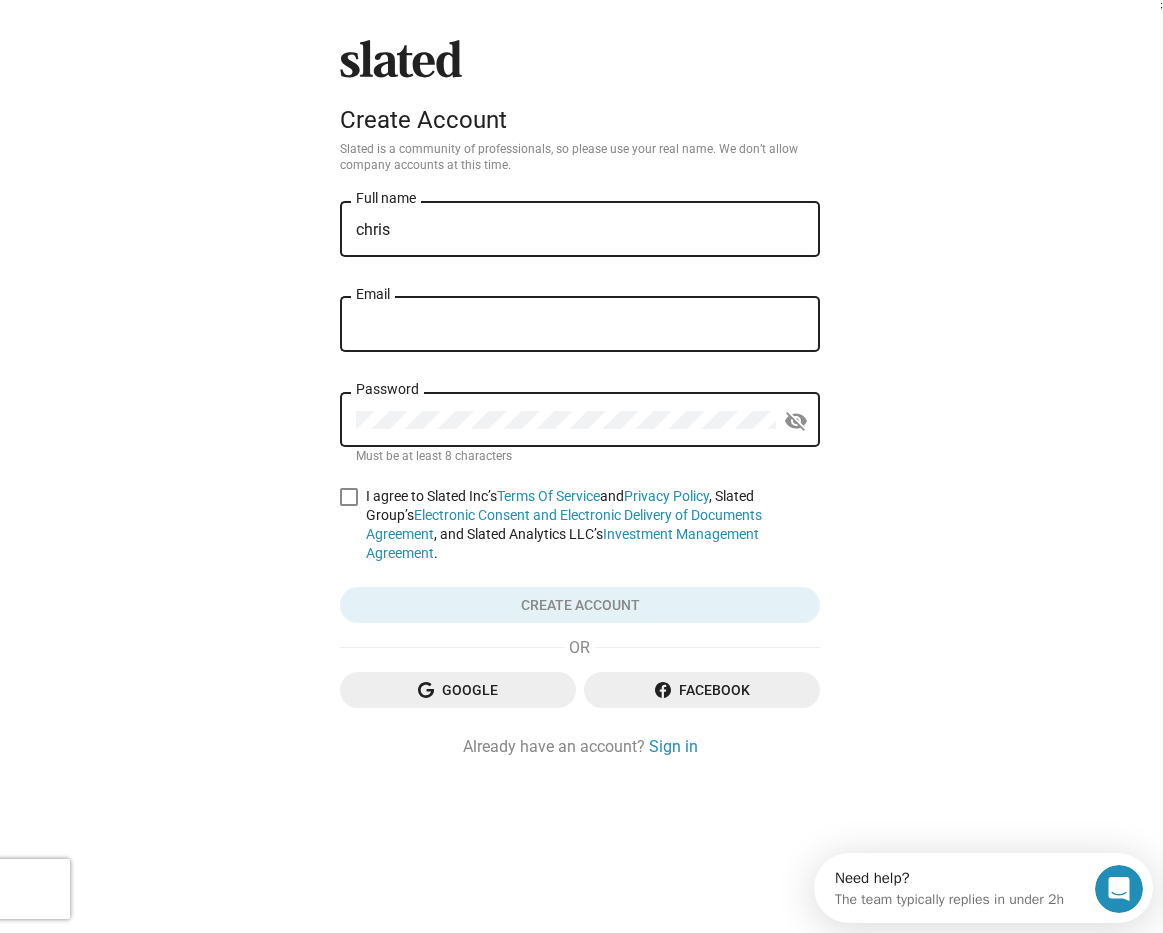 scroll, scrollTop: 0, scrollLeft: 0, axis: both 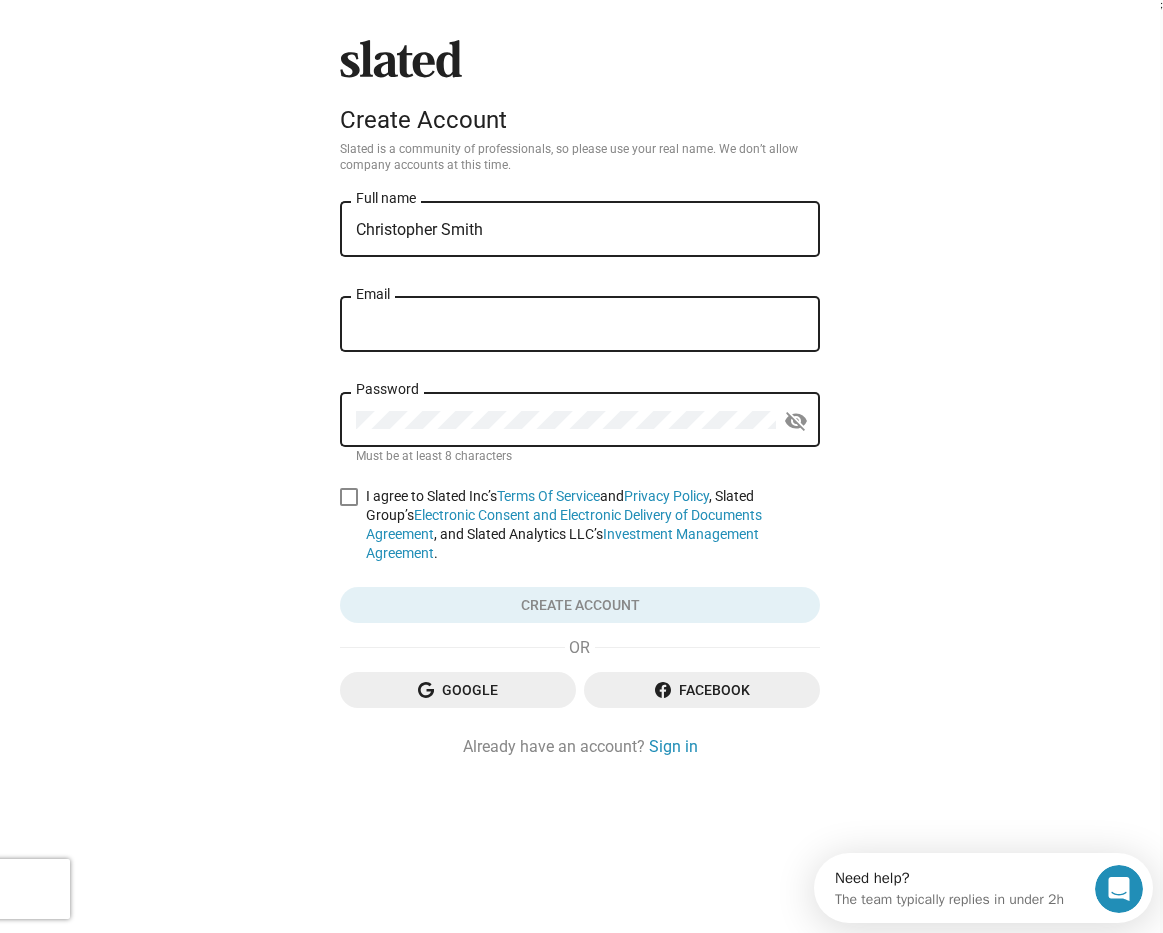 click on "Email" at bounding box center (580, 325) 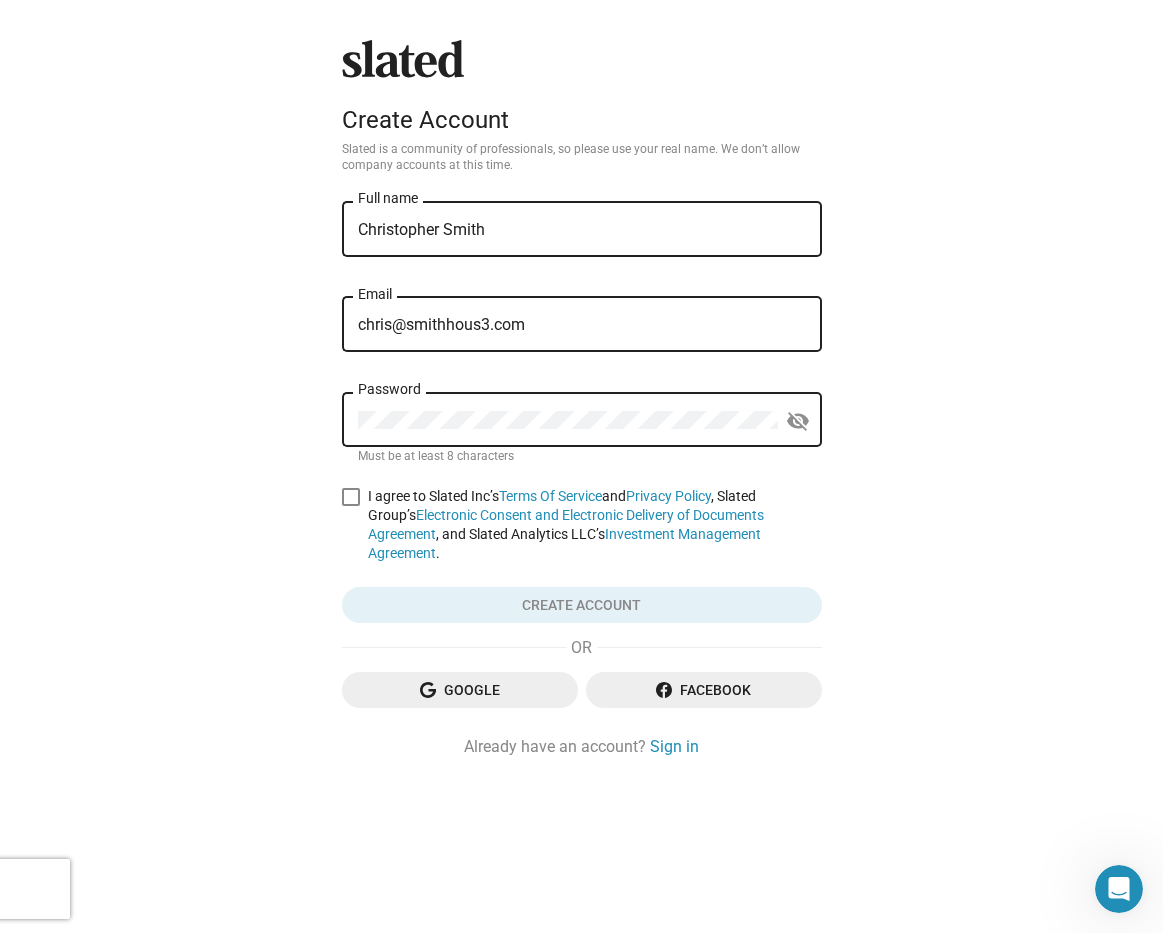 type on "chris@smithhous3.com" 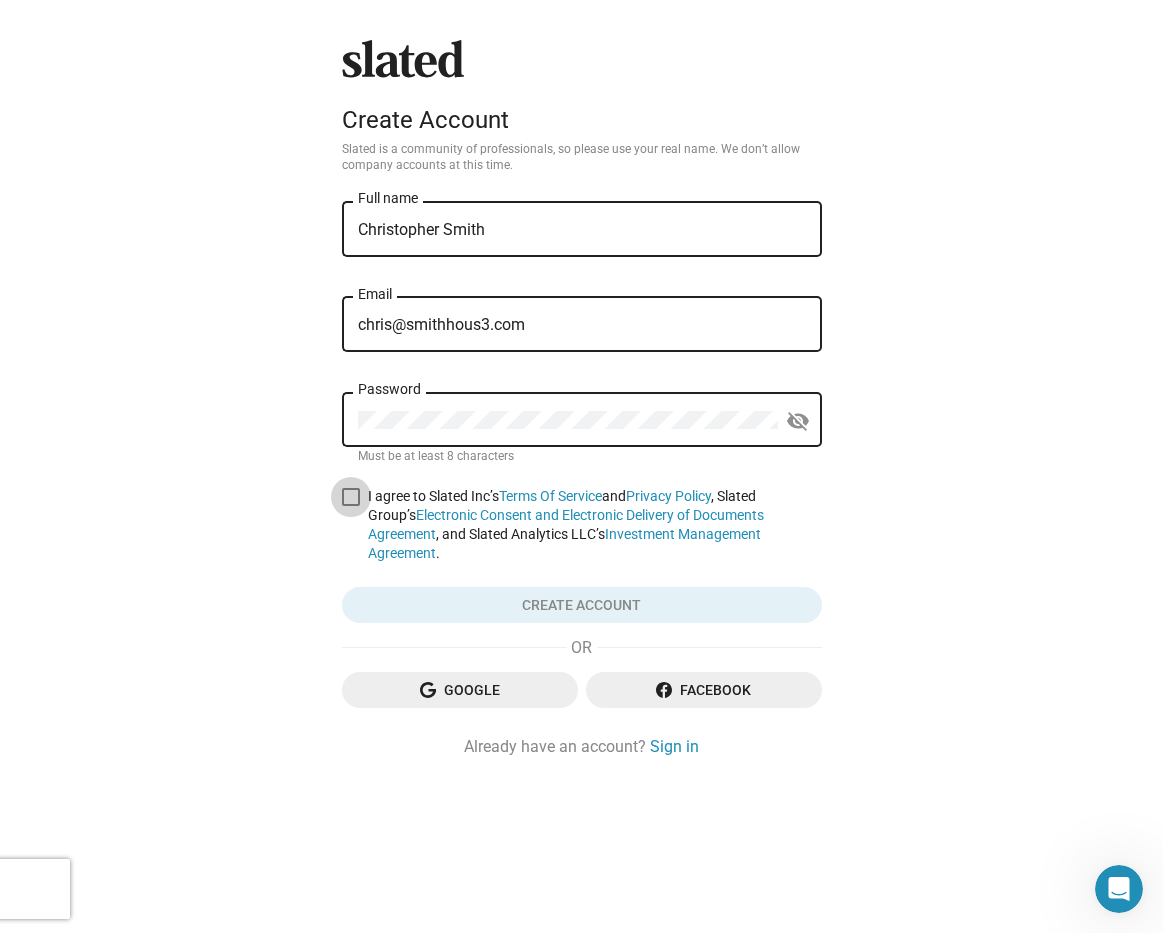 click at bounding box center (351, 497) 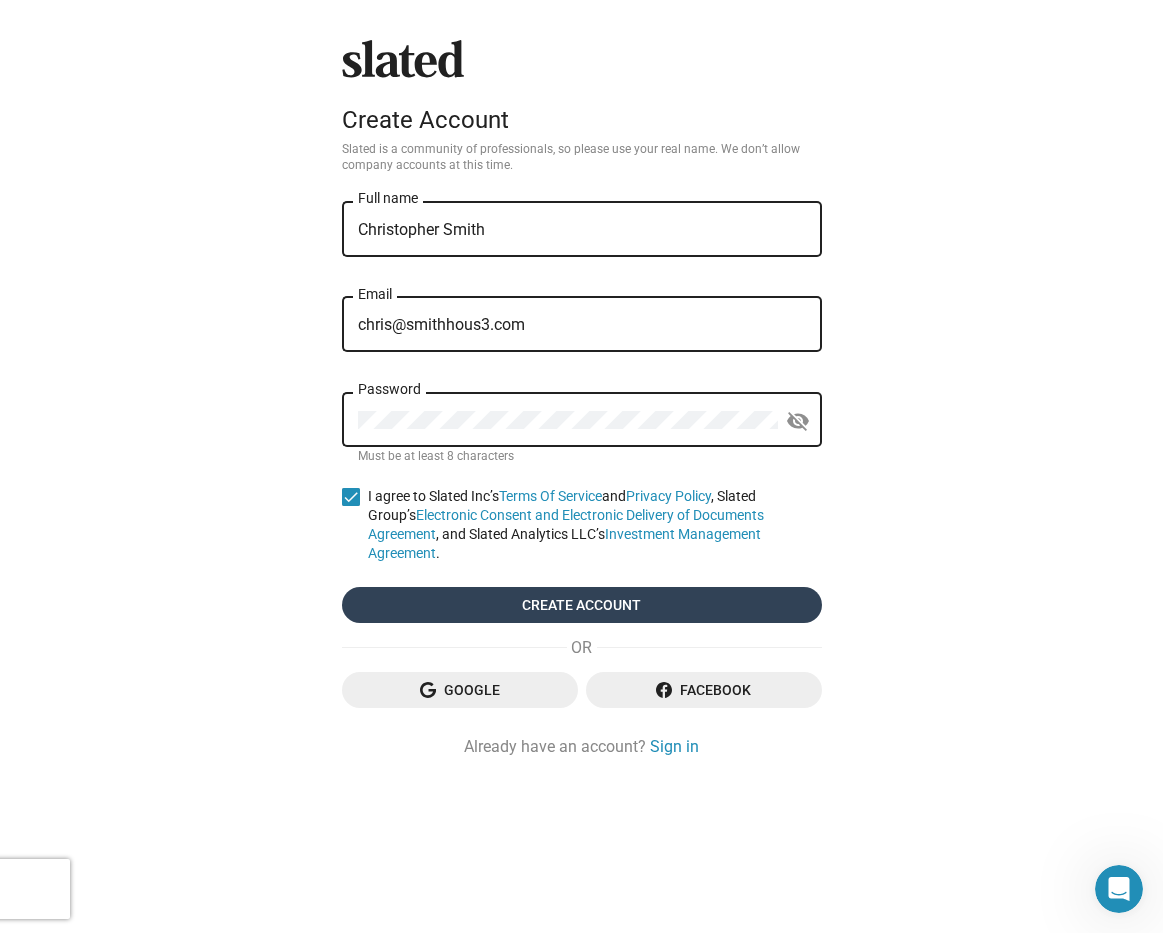 click on "Create account" at bounding box center (582, 605) 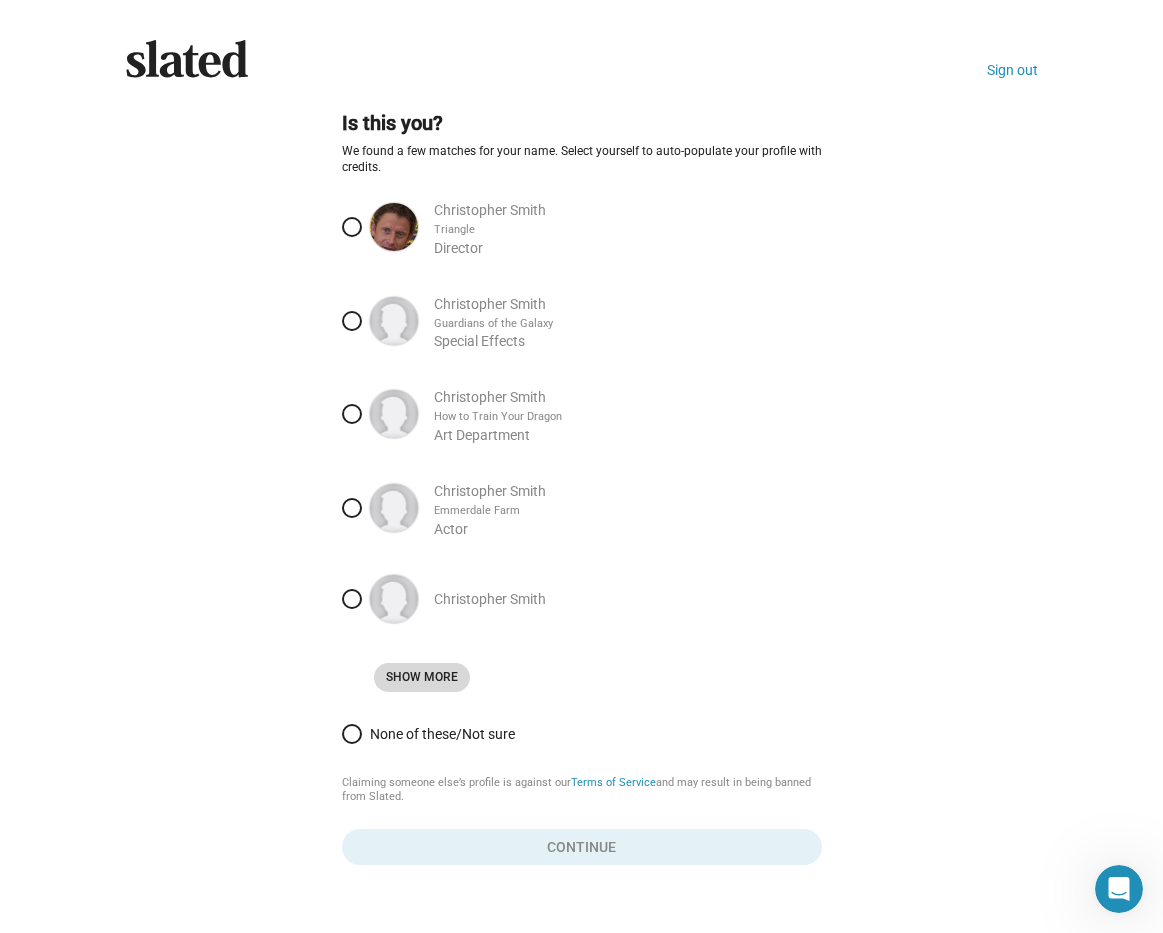 click on "Show More" at bounding box center [422, 677] 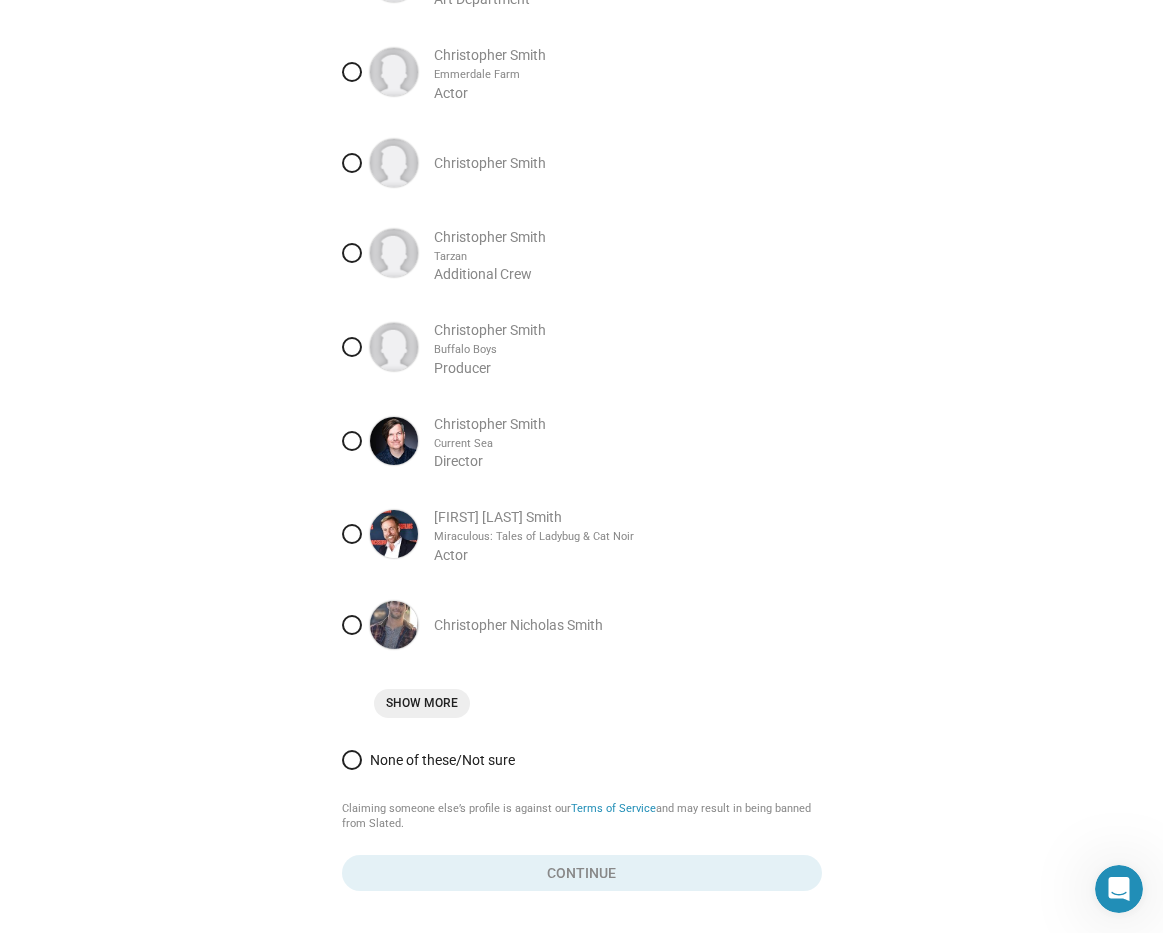scroll, scrollTop: 457, scrollLeft: 0, axis: vertical 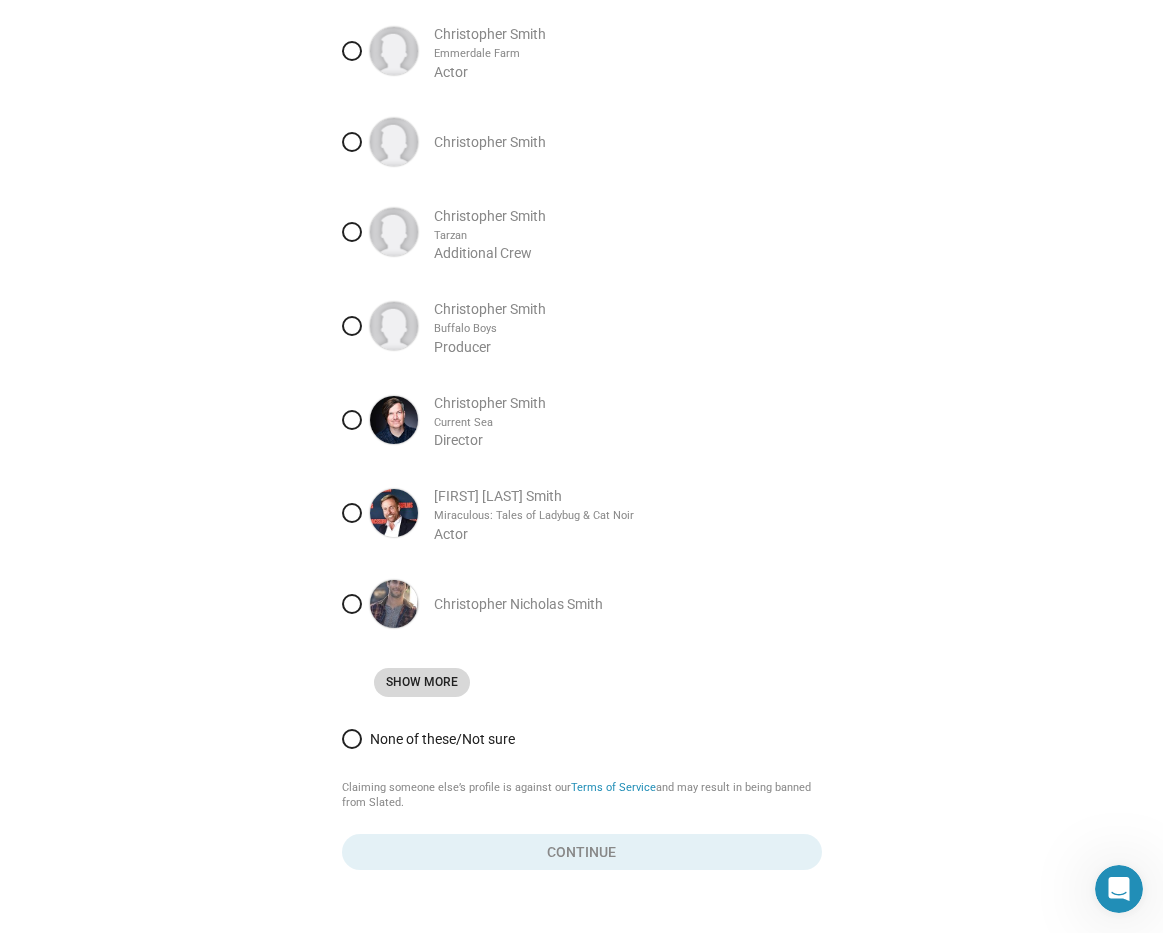 click on "Show More" at bounding box center (422, 682) 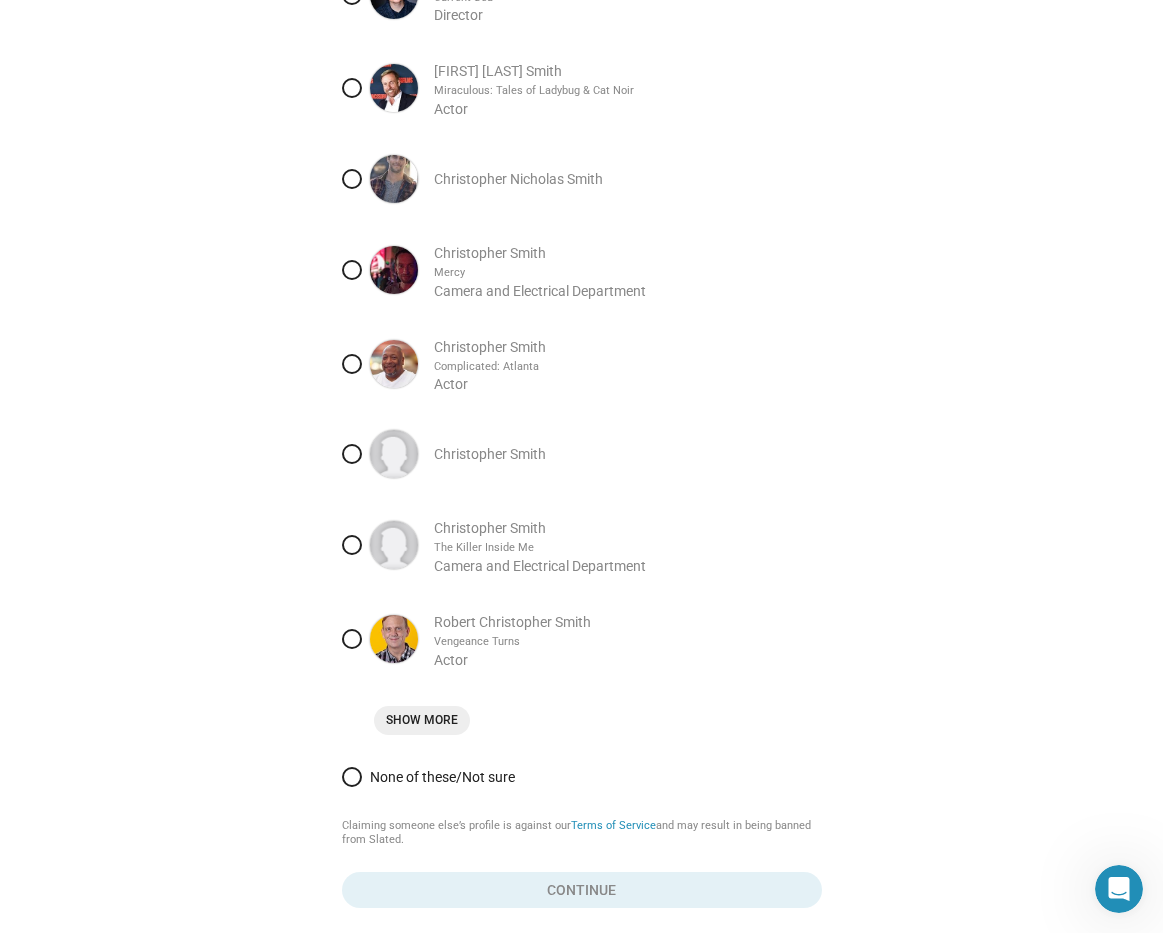scroll, scrollTop: 908, scrollLeft: 0, axis: vertical 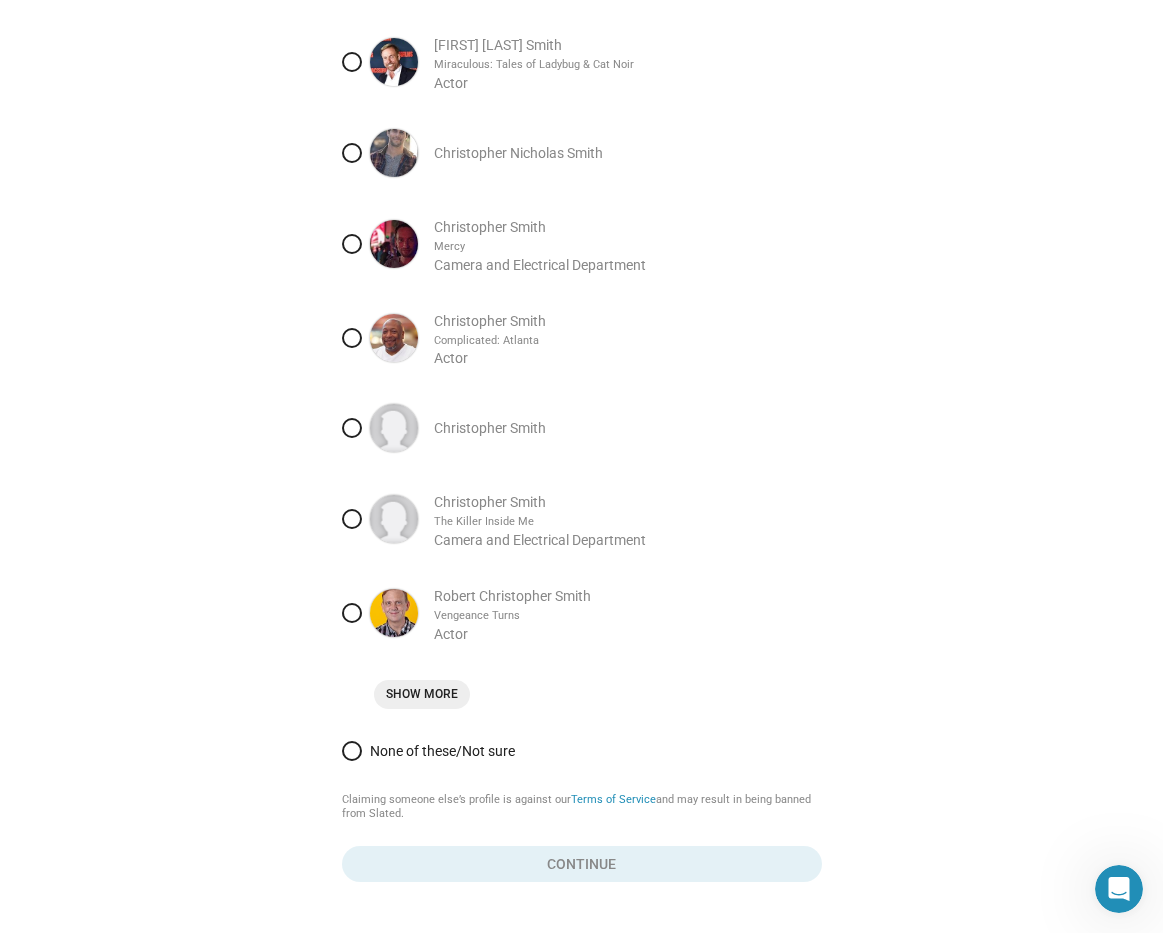 click on "Show More" at bounding box center [582, 692] 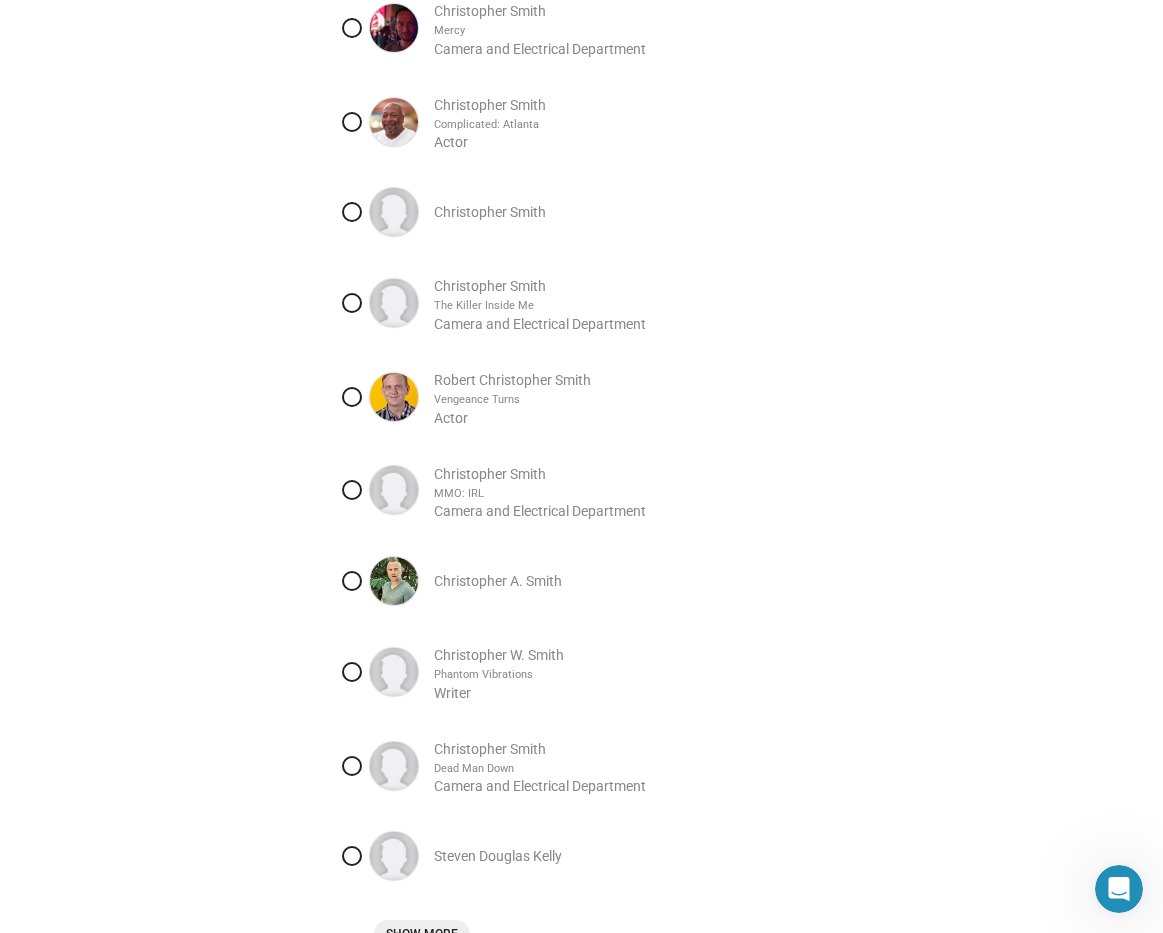 scroll, scrollTop: 1196, scrollLeft: 0, axis: vertical 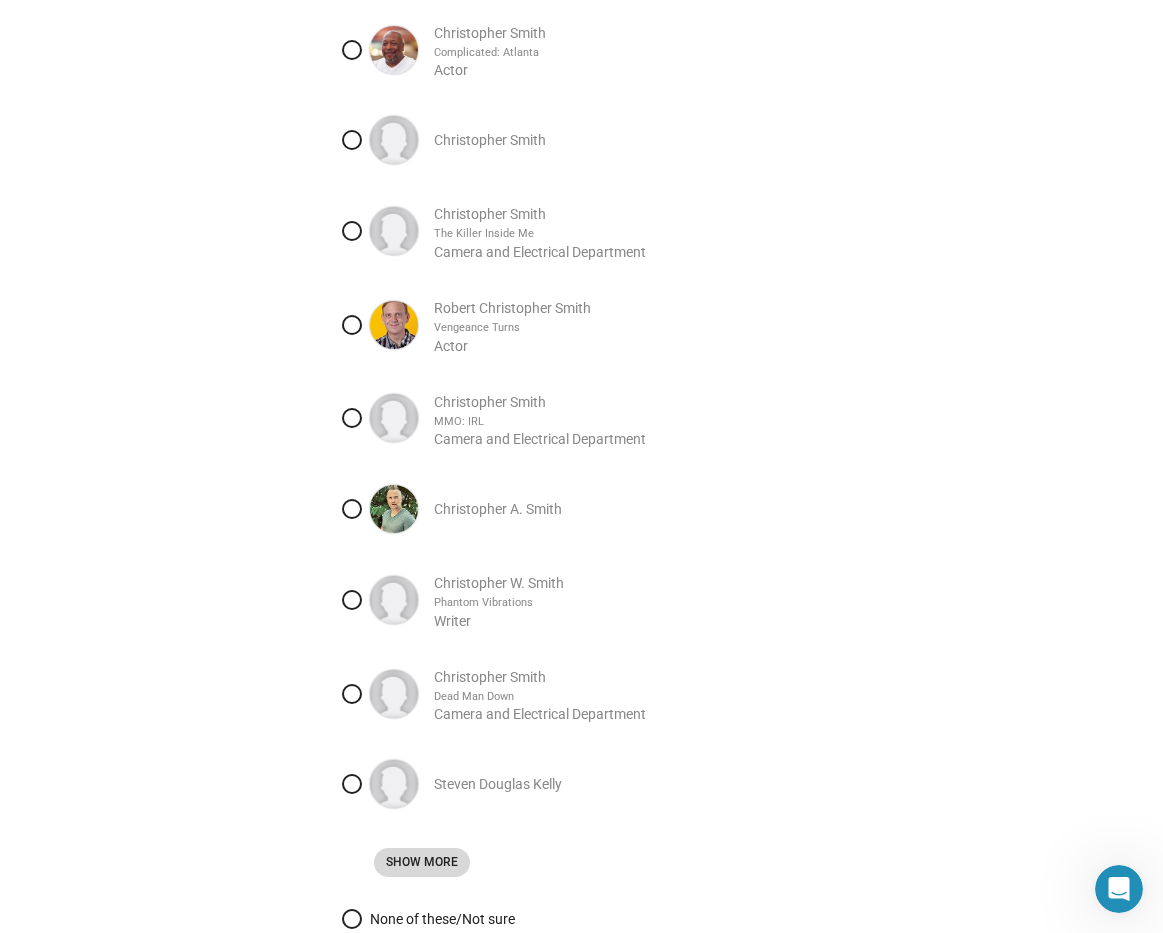 click on "Show More" at bounding box center [422, 862] 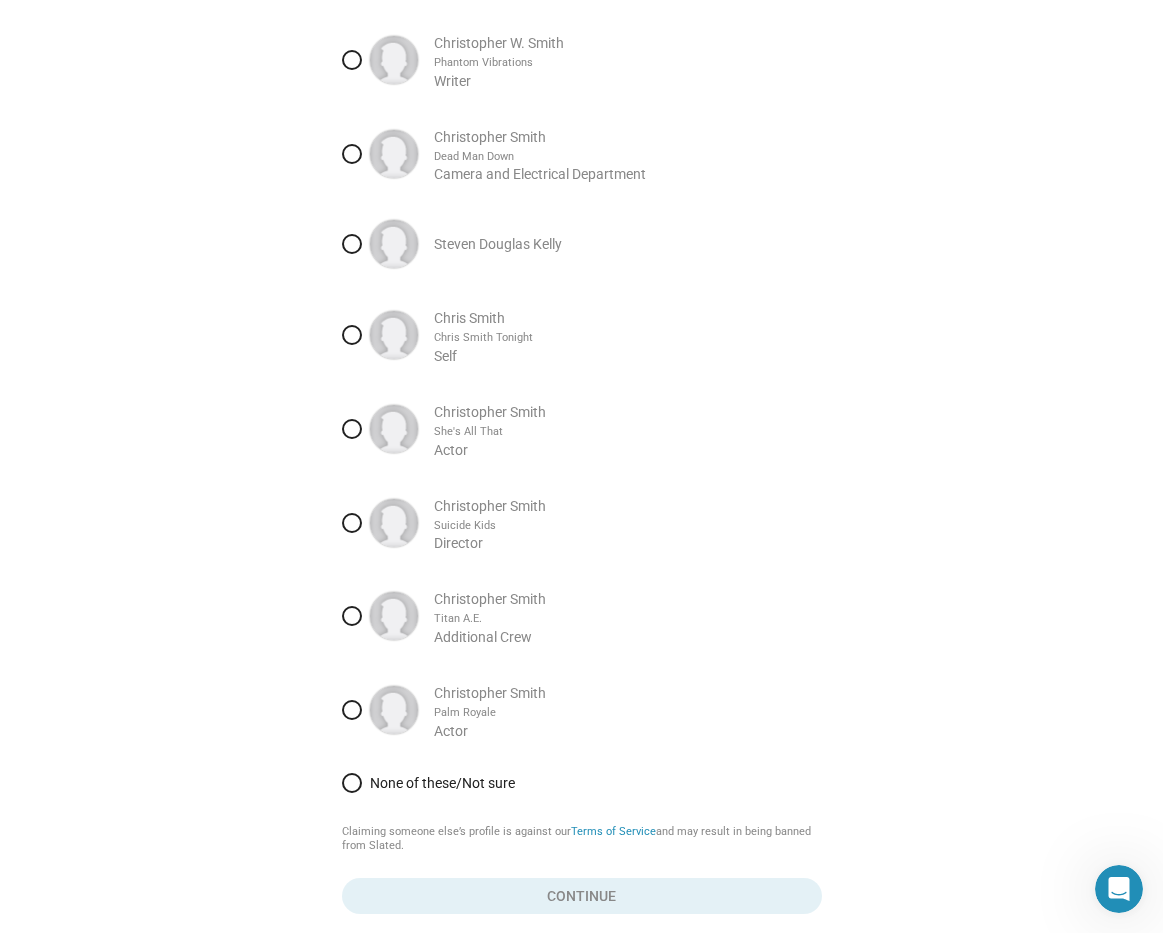 scroll, scrollTop: 1806, scrollLeft: 0, axis: vertical 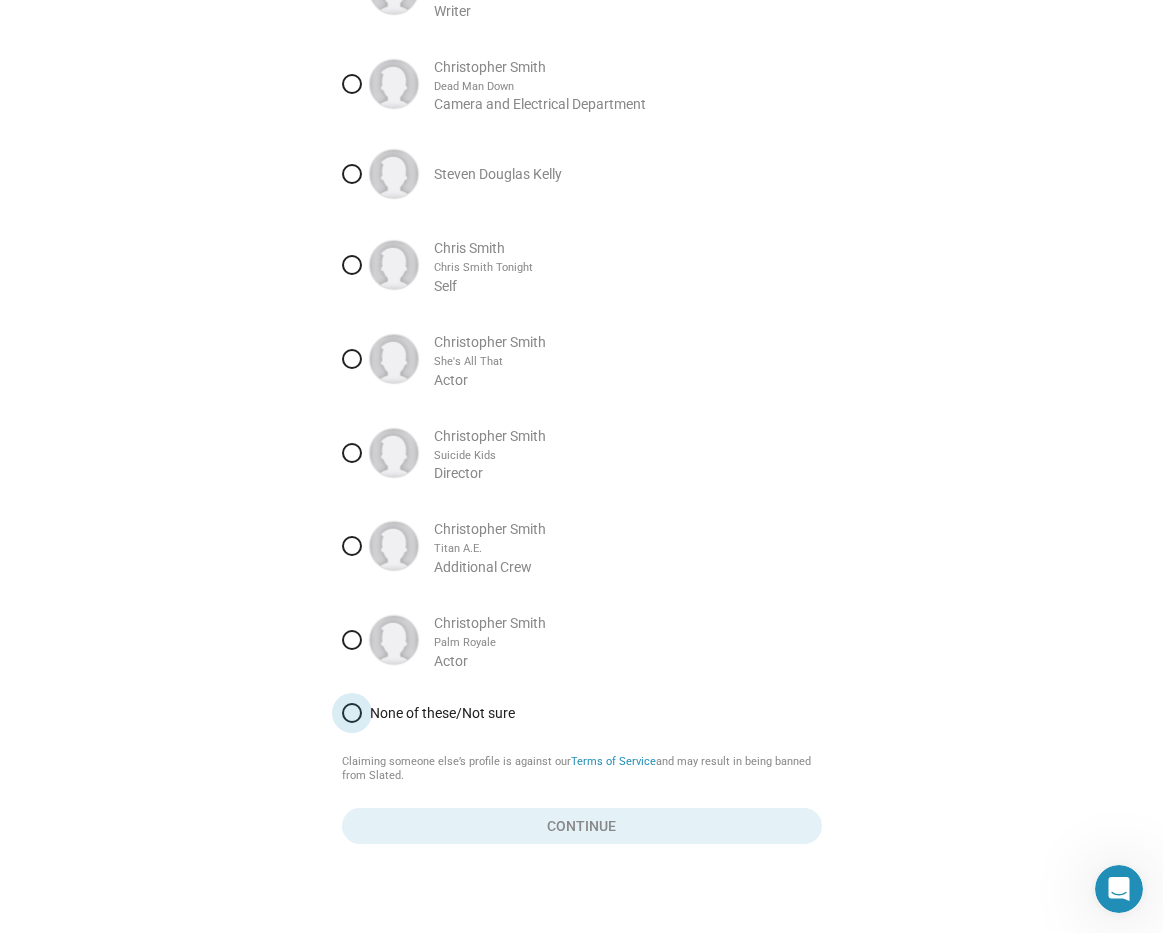 click at bounding box center (352, 713) 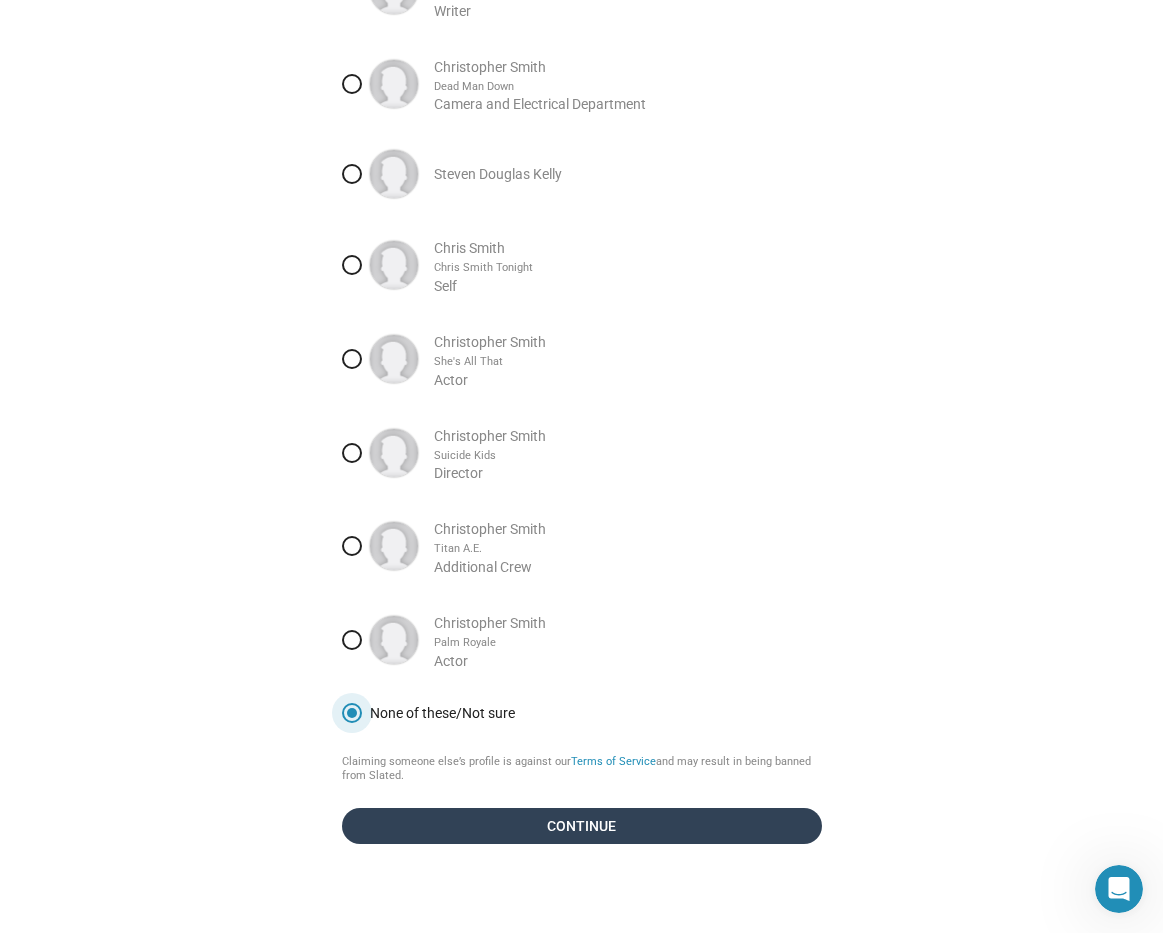 click on "Continue" at bounding box center [582, 826] 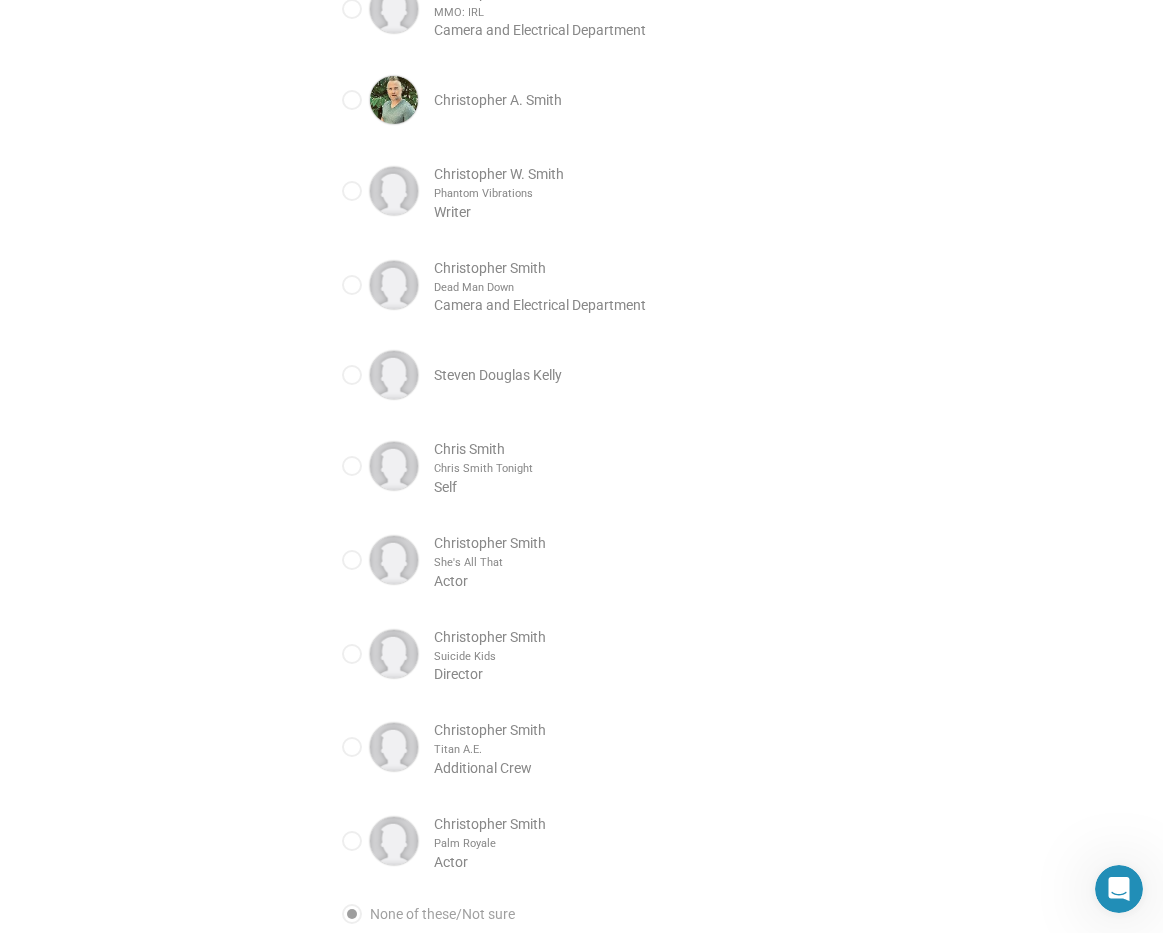 scroll, scrollTop: 1845, scrollLeft: 0, axis: vertical 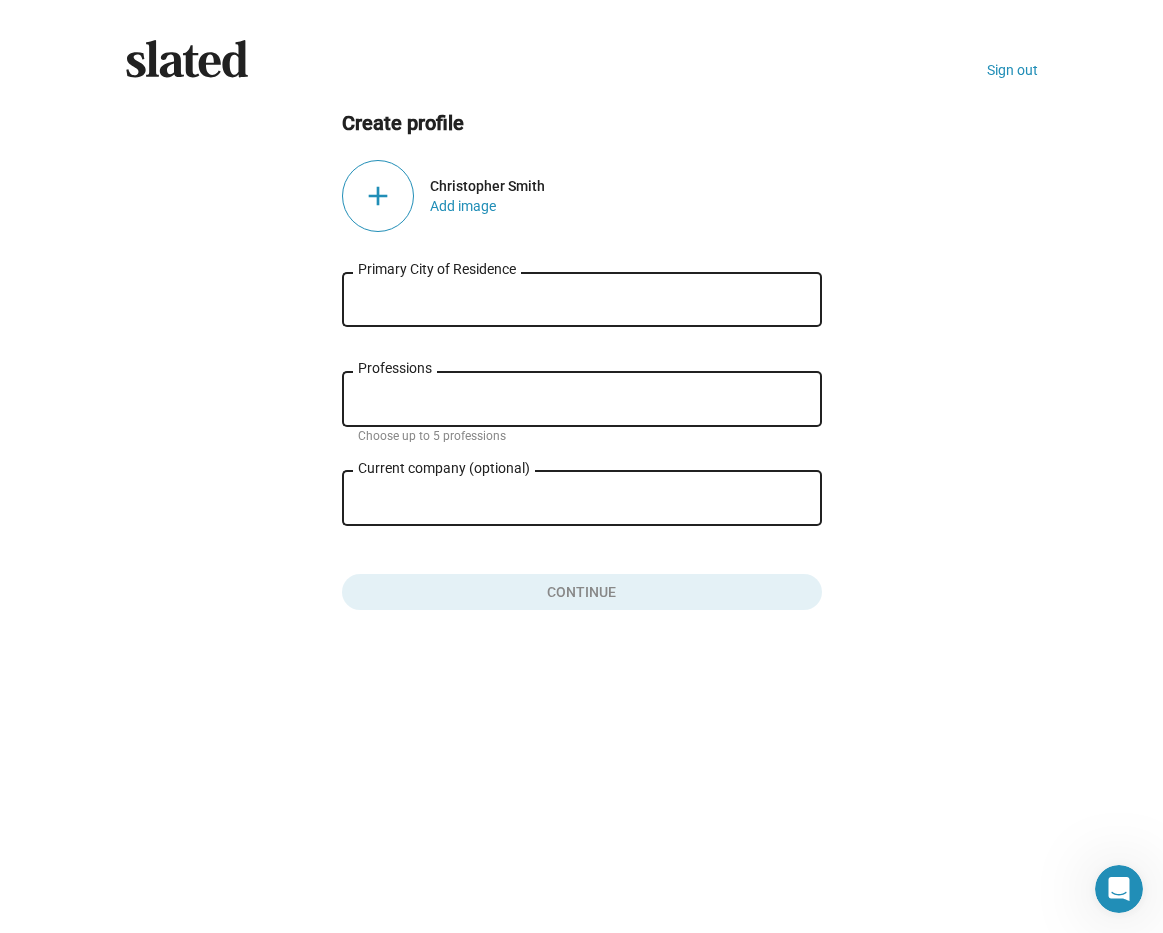 click on "Primary City of Residence" at bounding box center [582, 300] 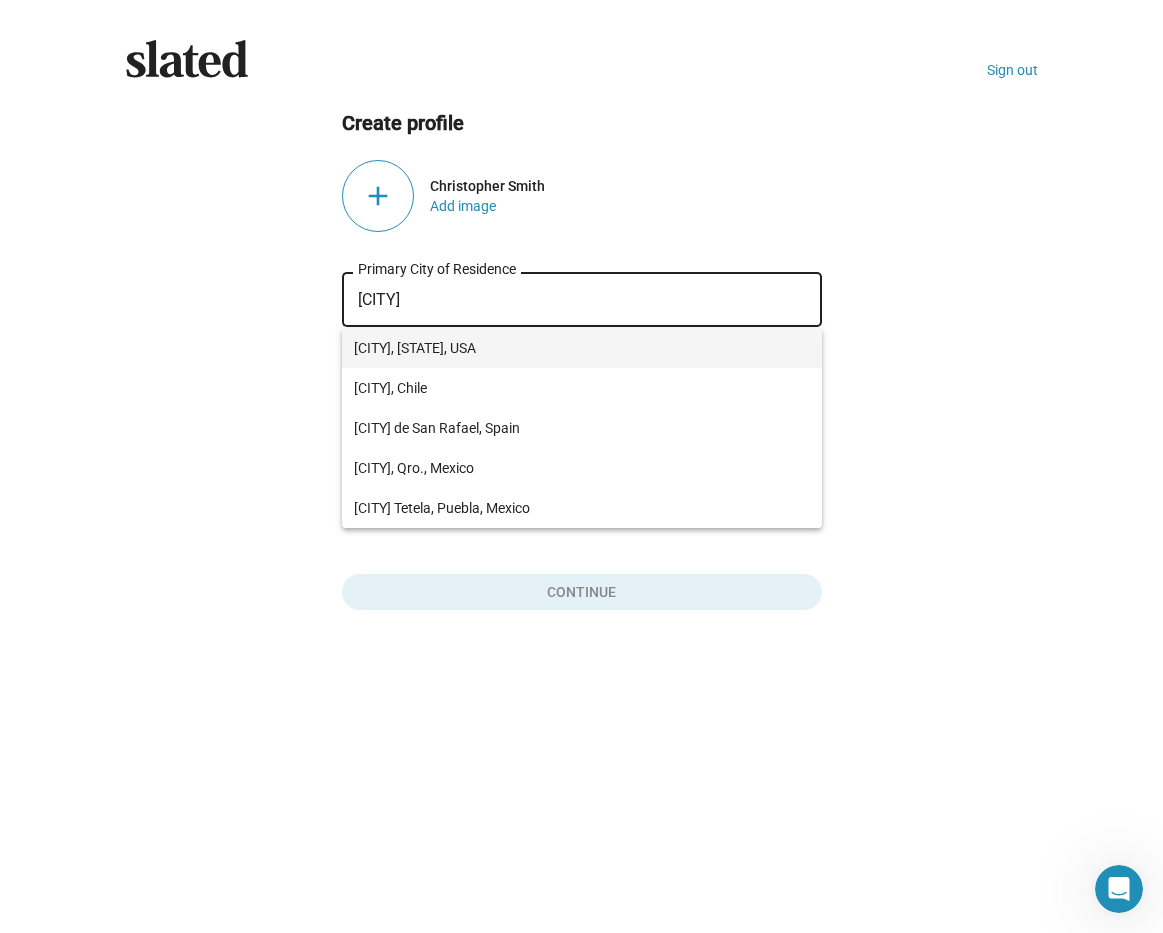 type on "[CITY]" 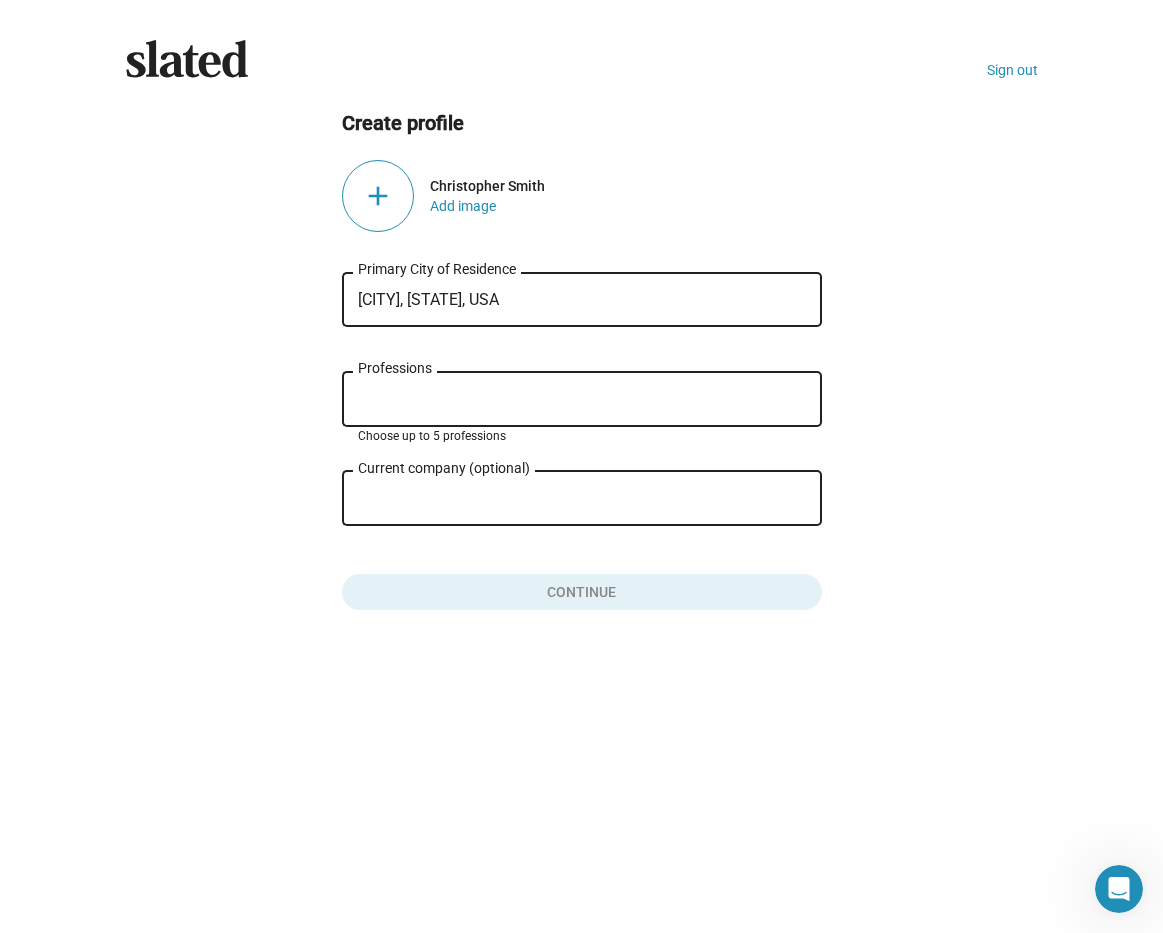 click on "Professions" at bounding box center (586, 400) 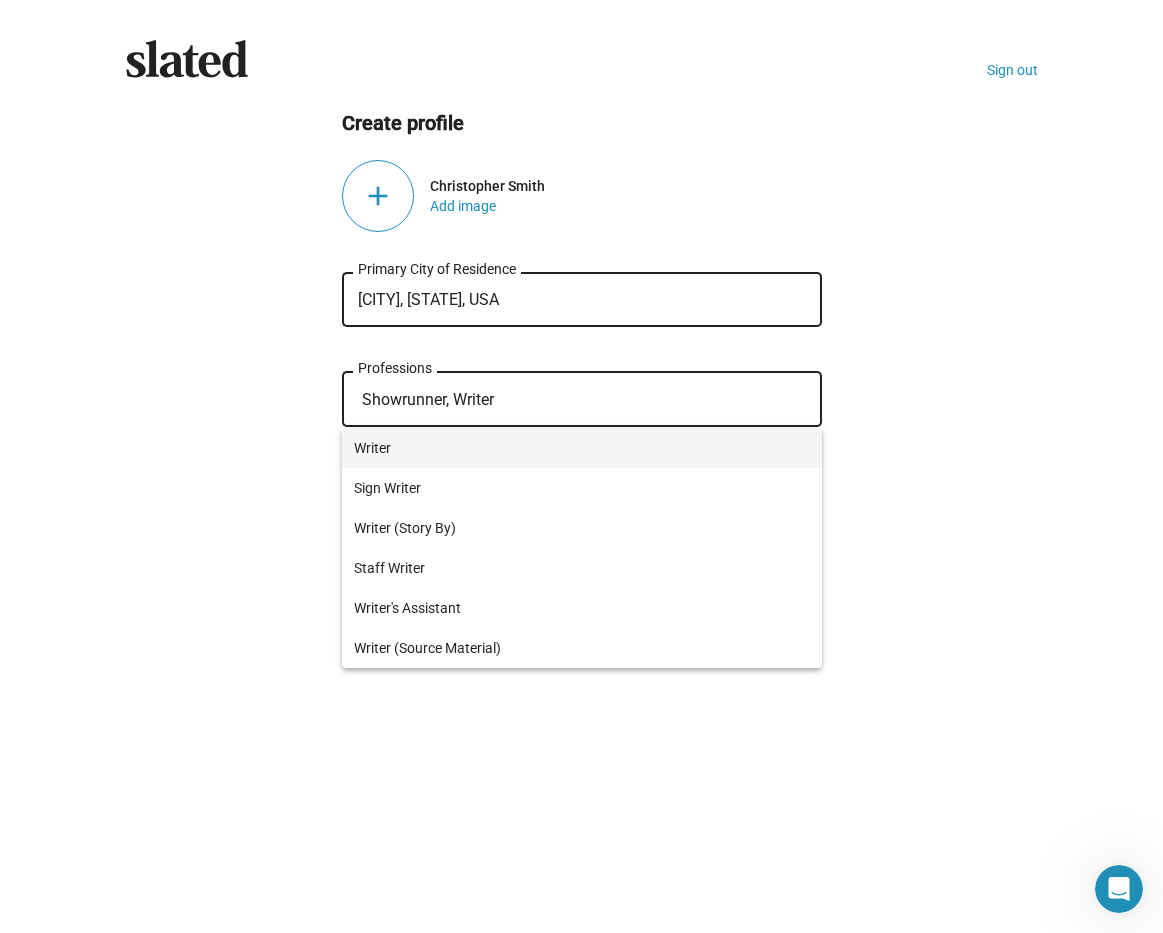 click on "Writer" at bounding box center [582, 448] 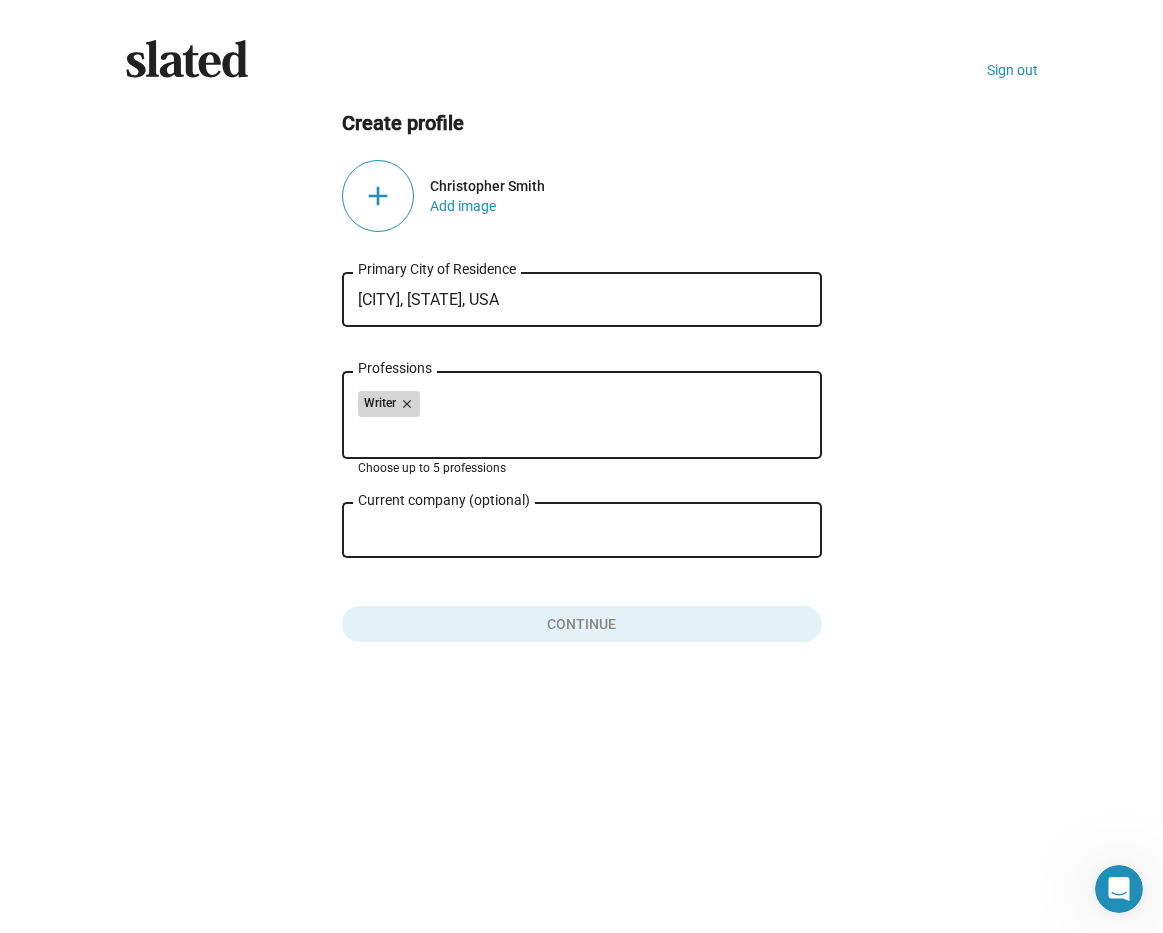 click on "close" at bounding box center (405, 404) 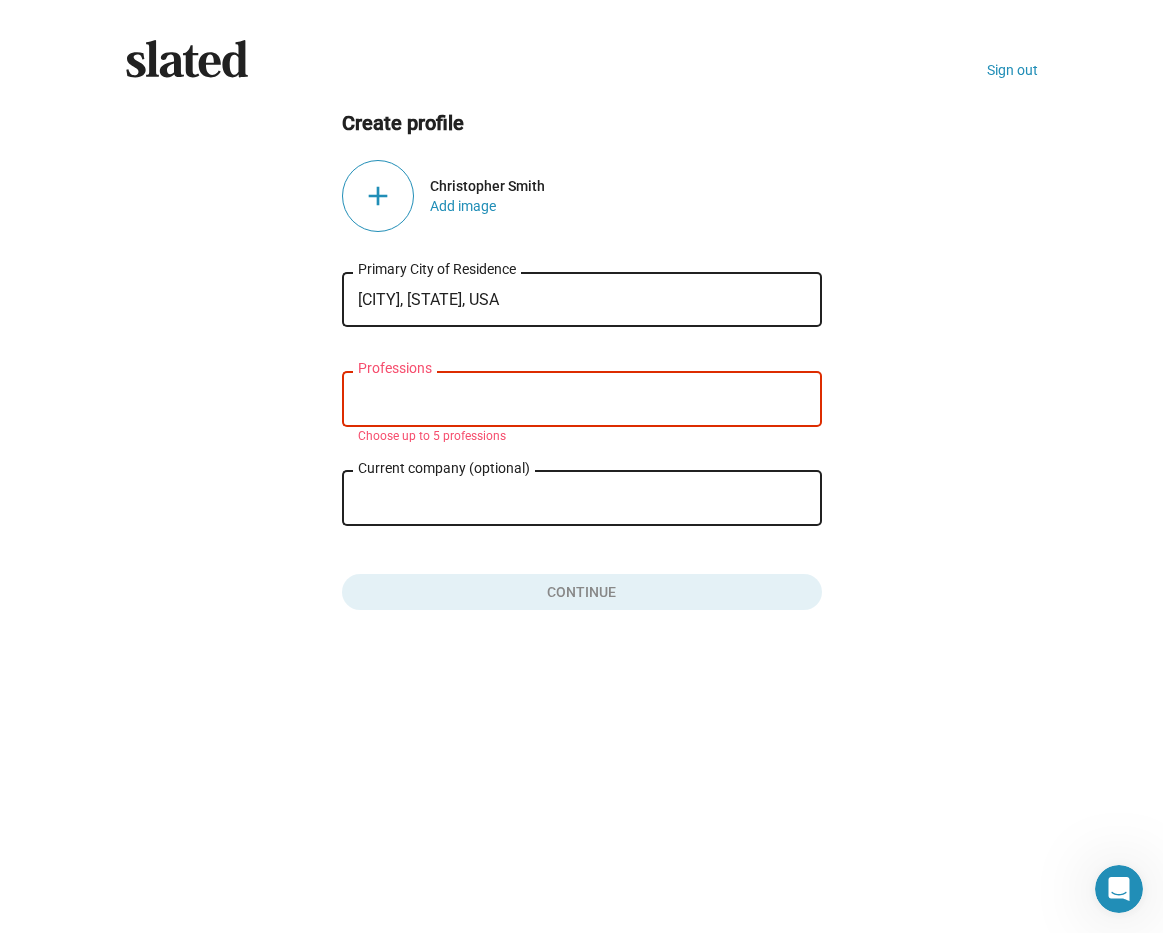 click on "Professions" at bounding box center (586, 400) 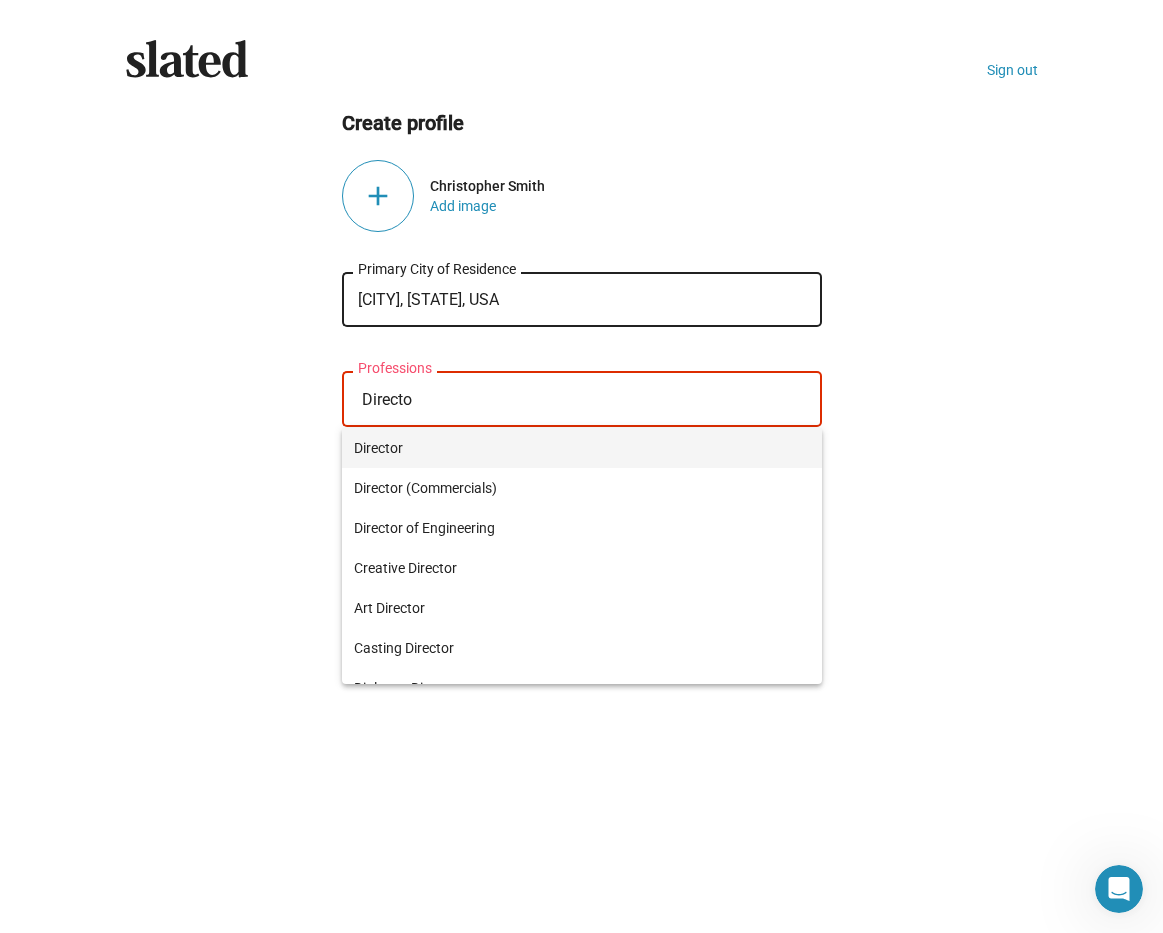 click on "Director" at bounding box center [582, 448] 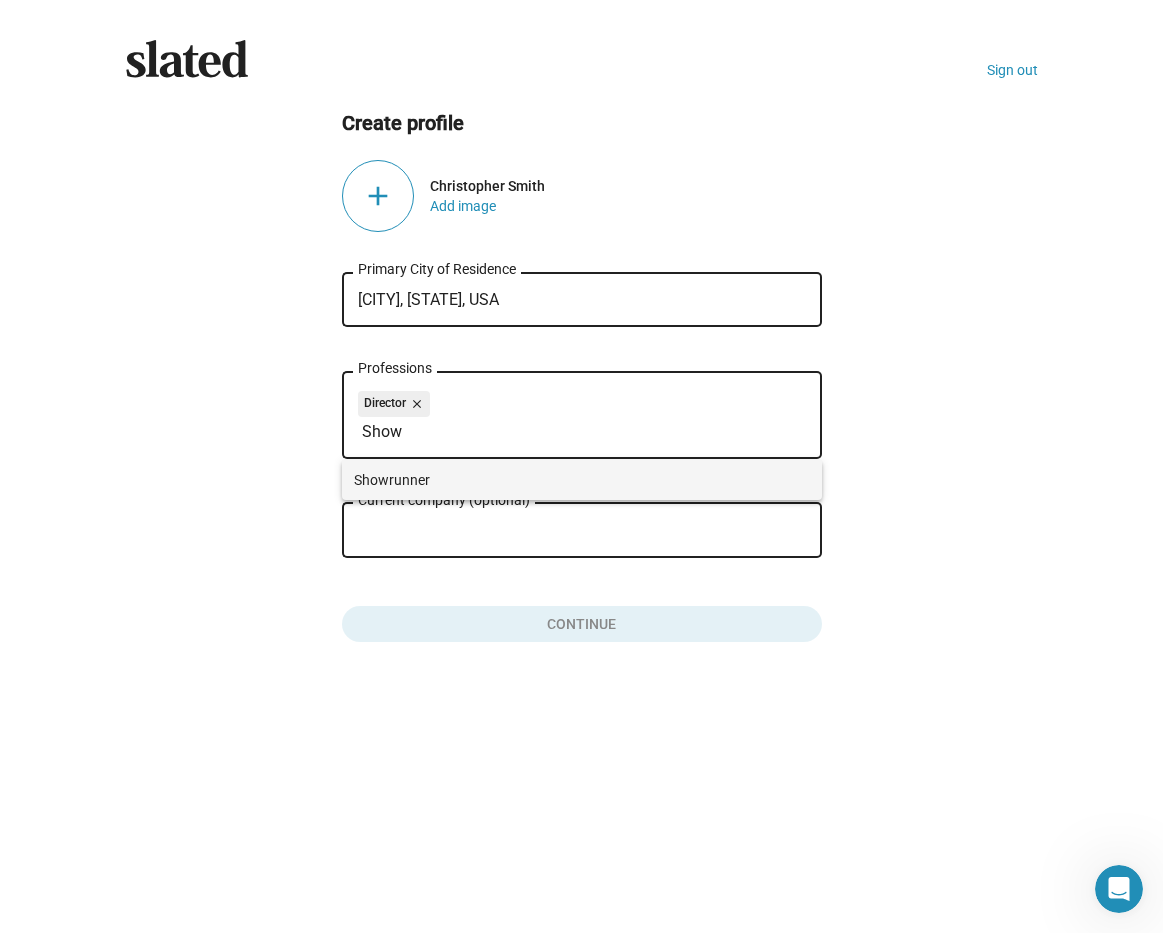 click on "Showrunner" at bounding box center [582, 480] 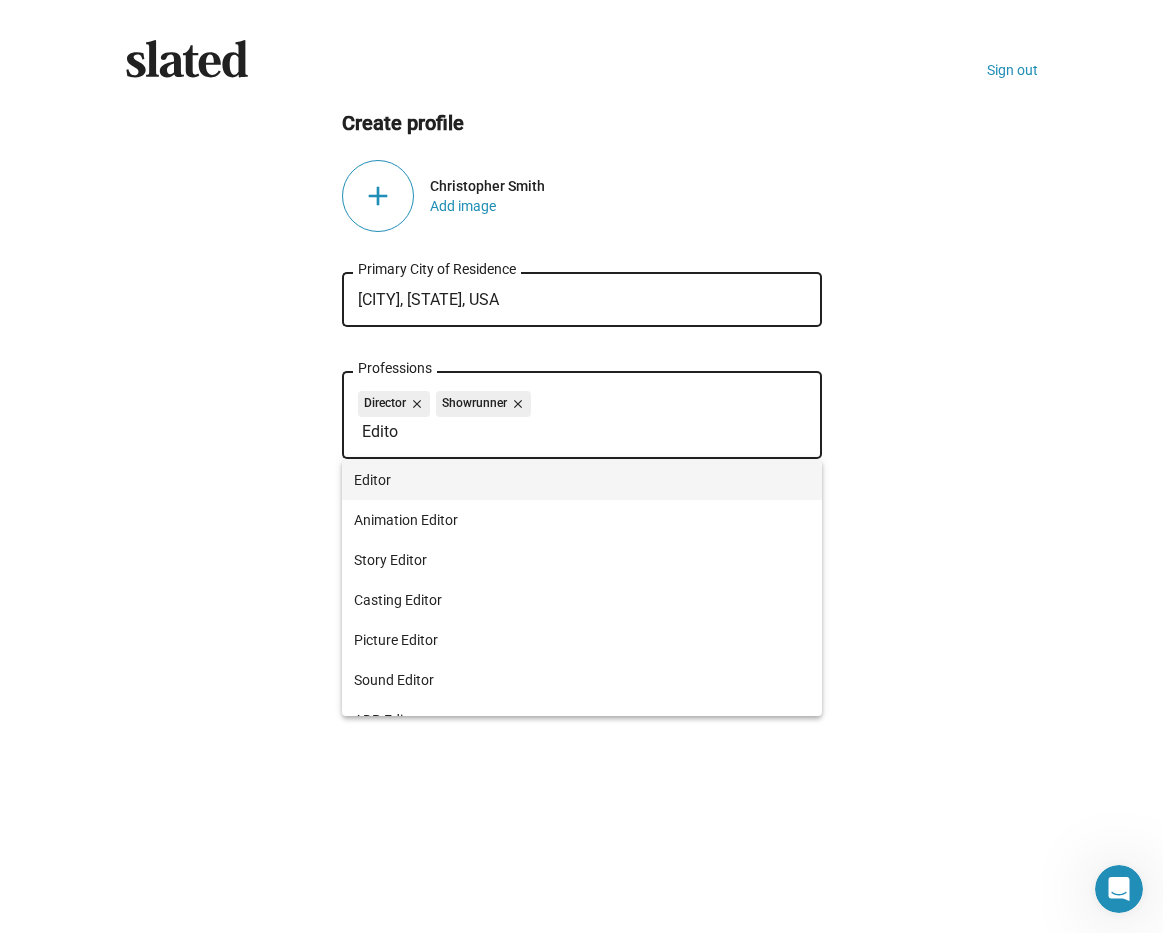type on "Edito" 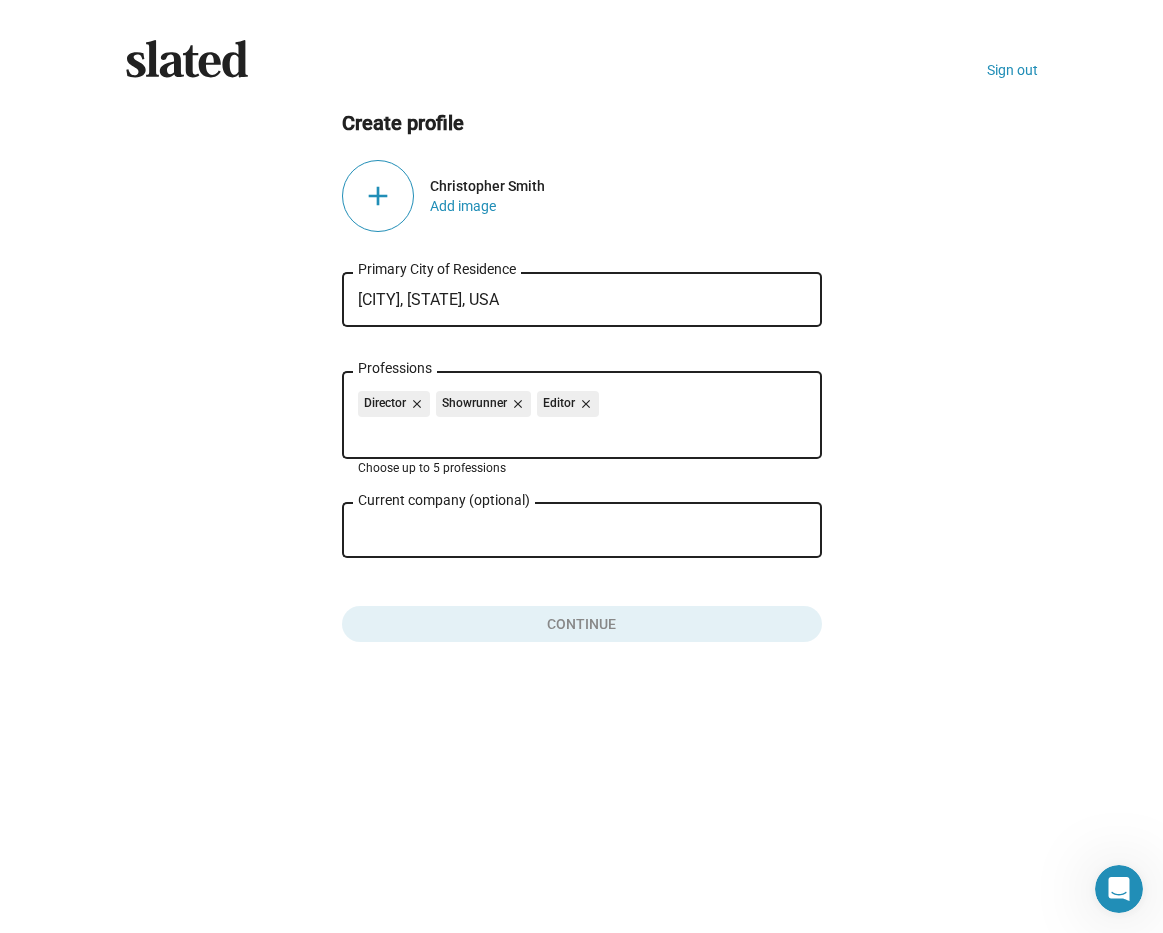 click on "Current company (optional)" at bounding box center (568, 531) 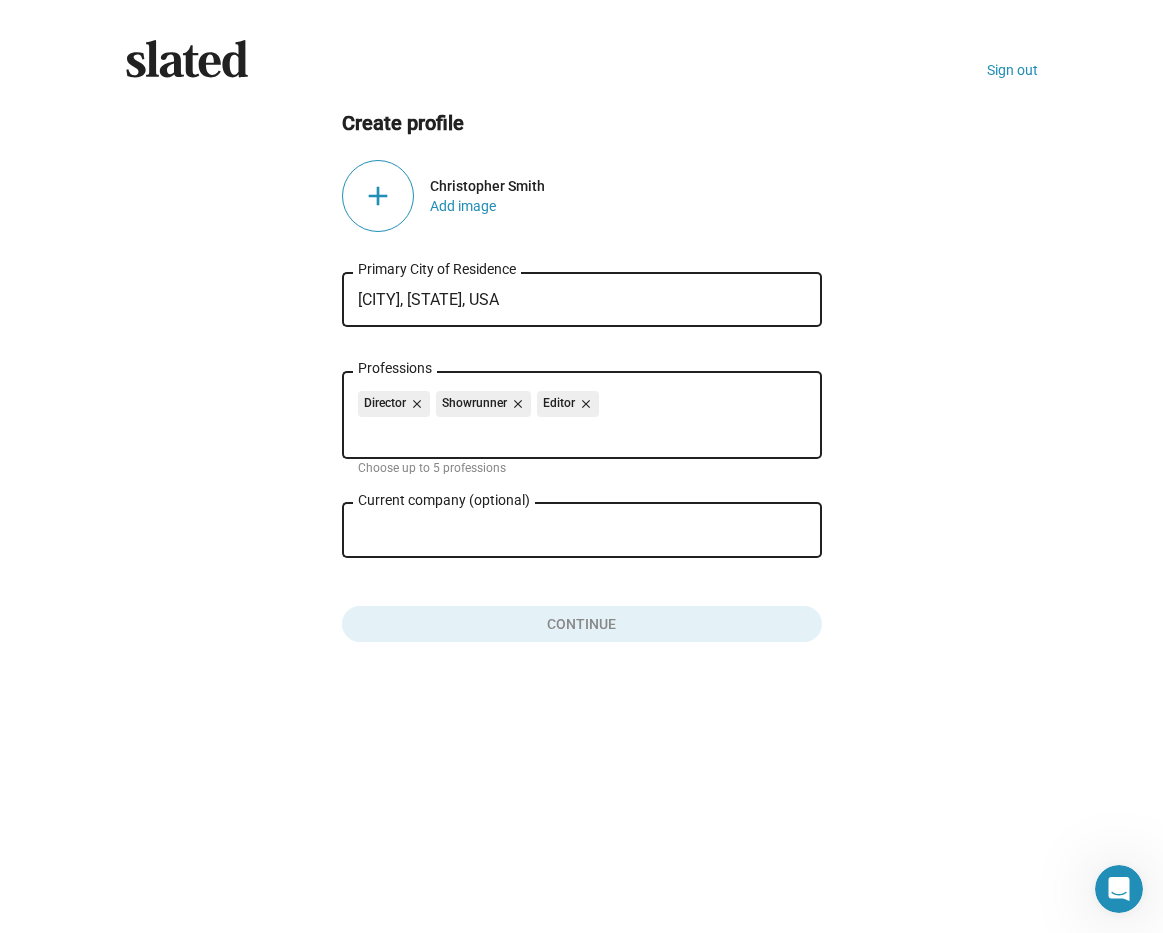 click on "add" at bounding box center [378, 196] 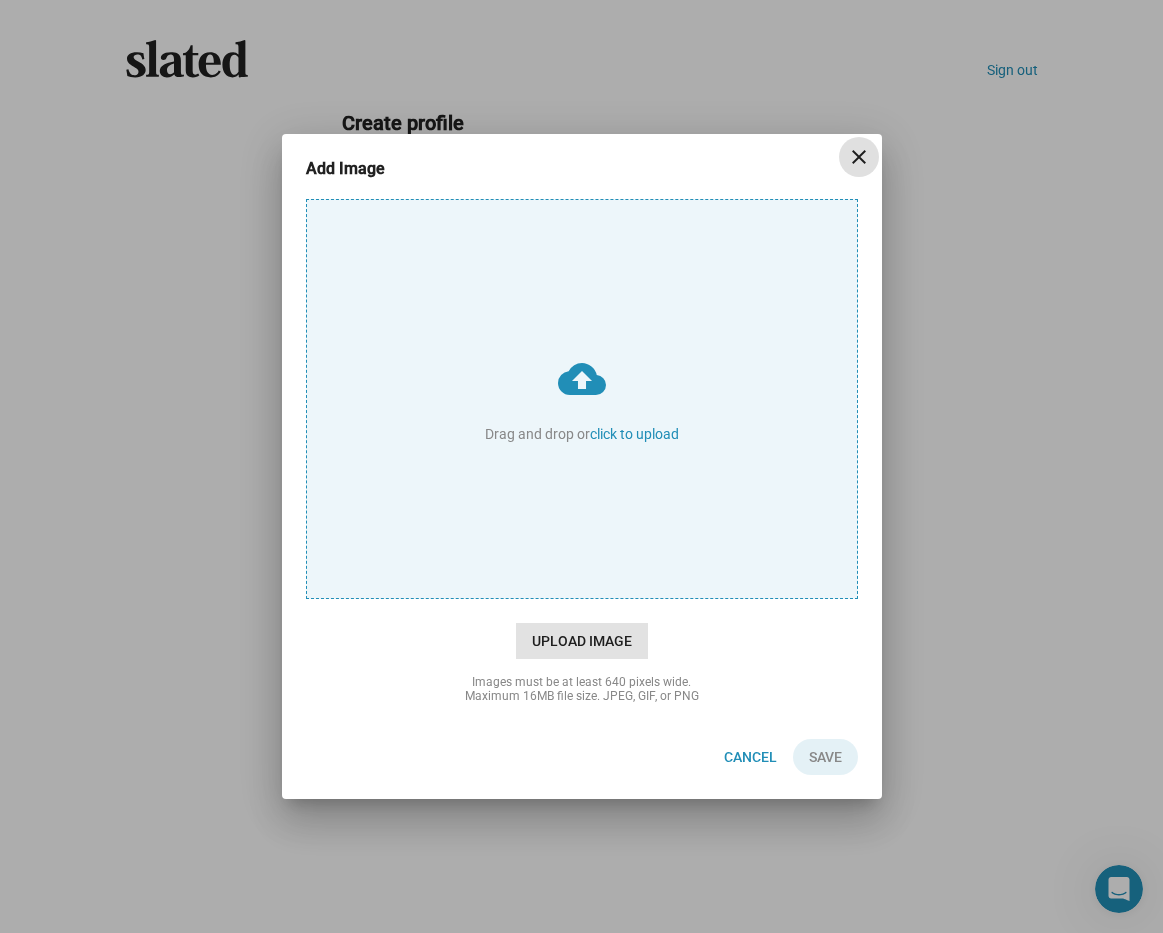 click on "Upload Image" at bounding box center [582, 641] 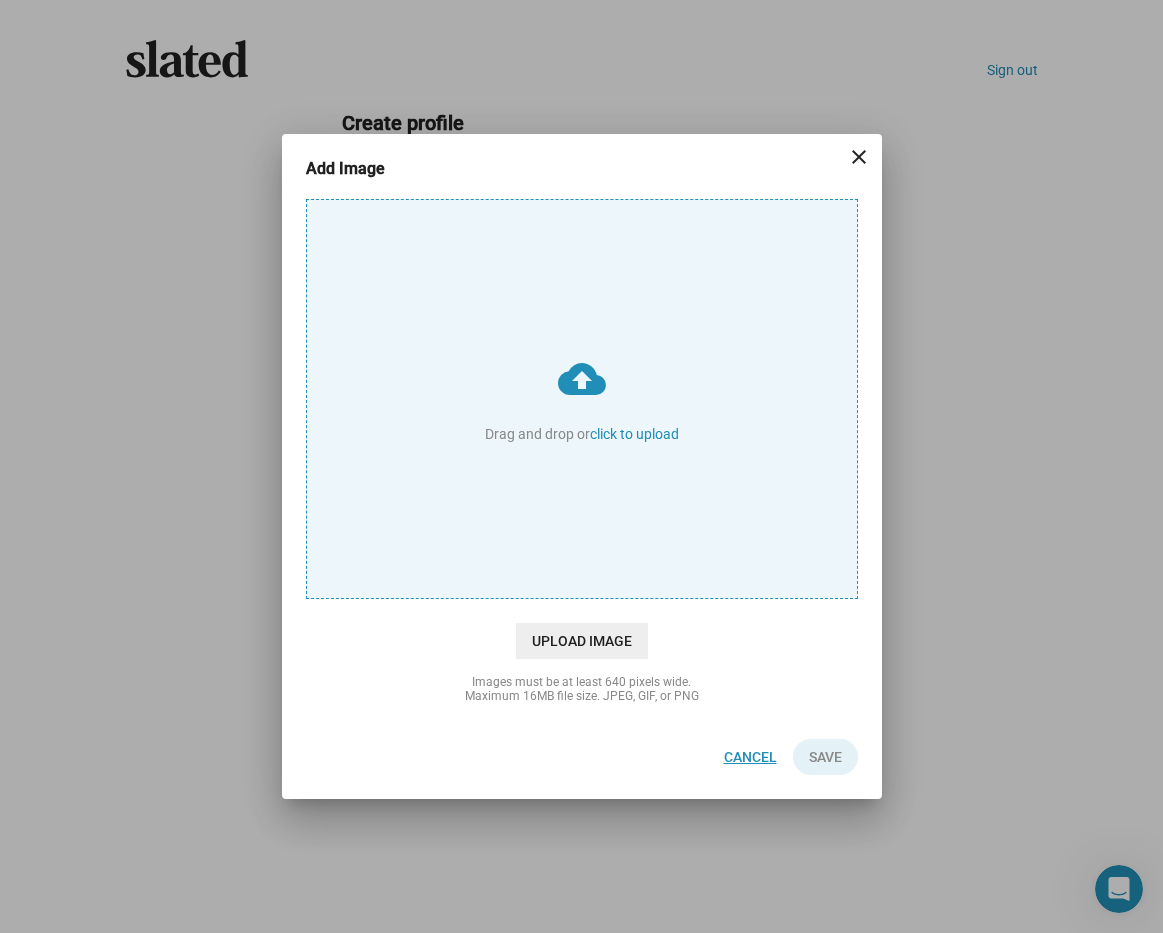 click on "Cancel" at bounding box center [750, 757] 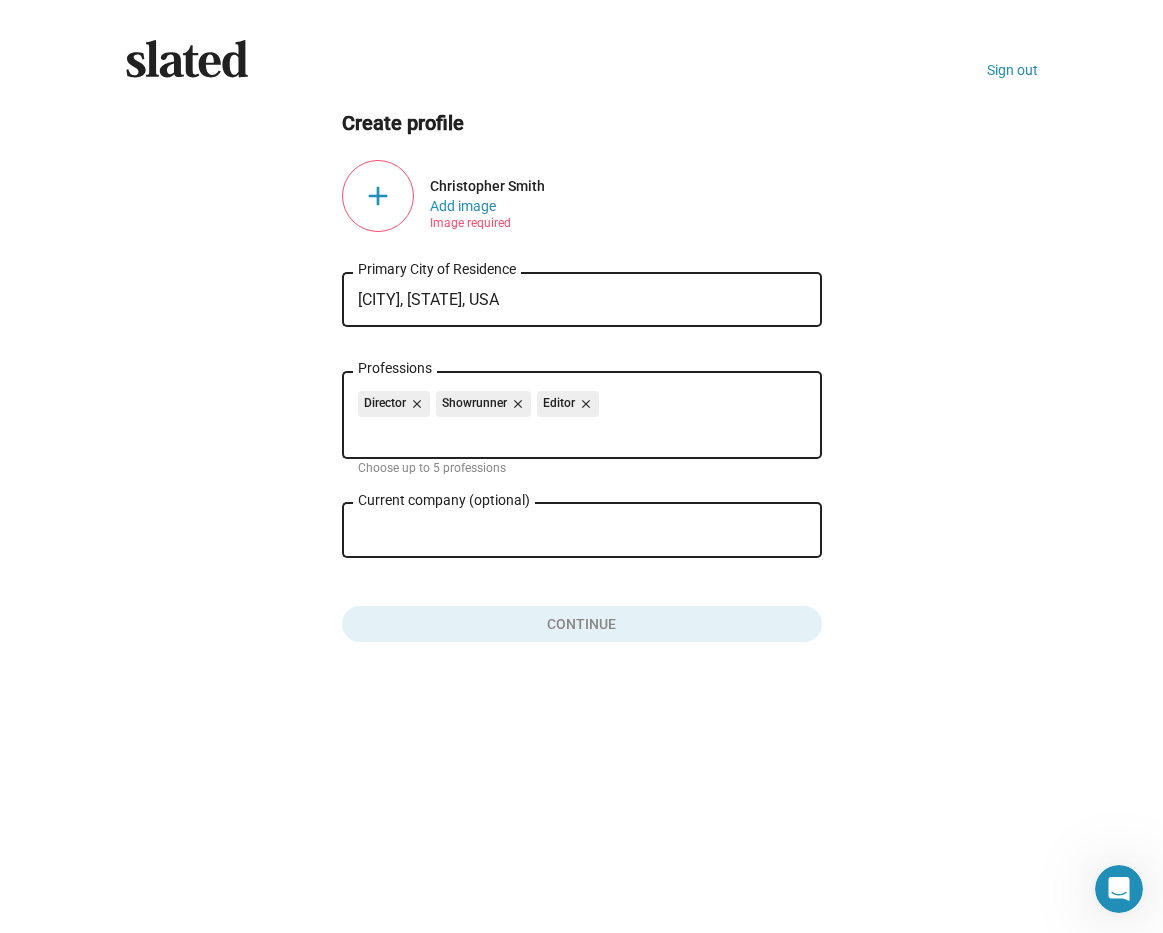 click on "Christopher Smith Add image Image required" at bounding box center (618, 196) 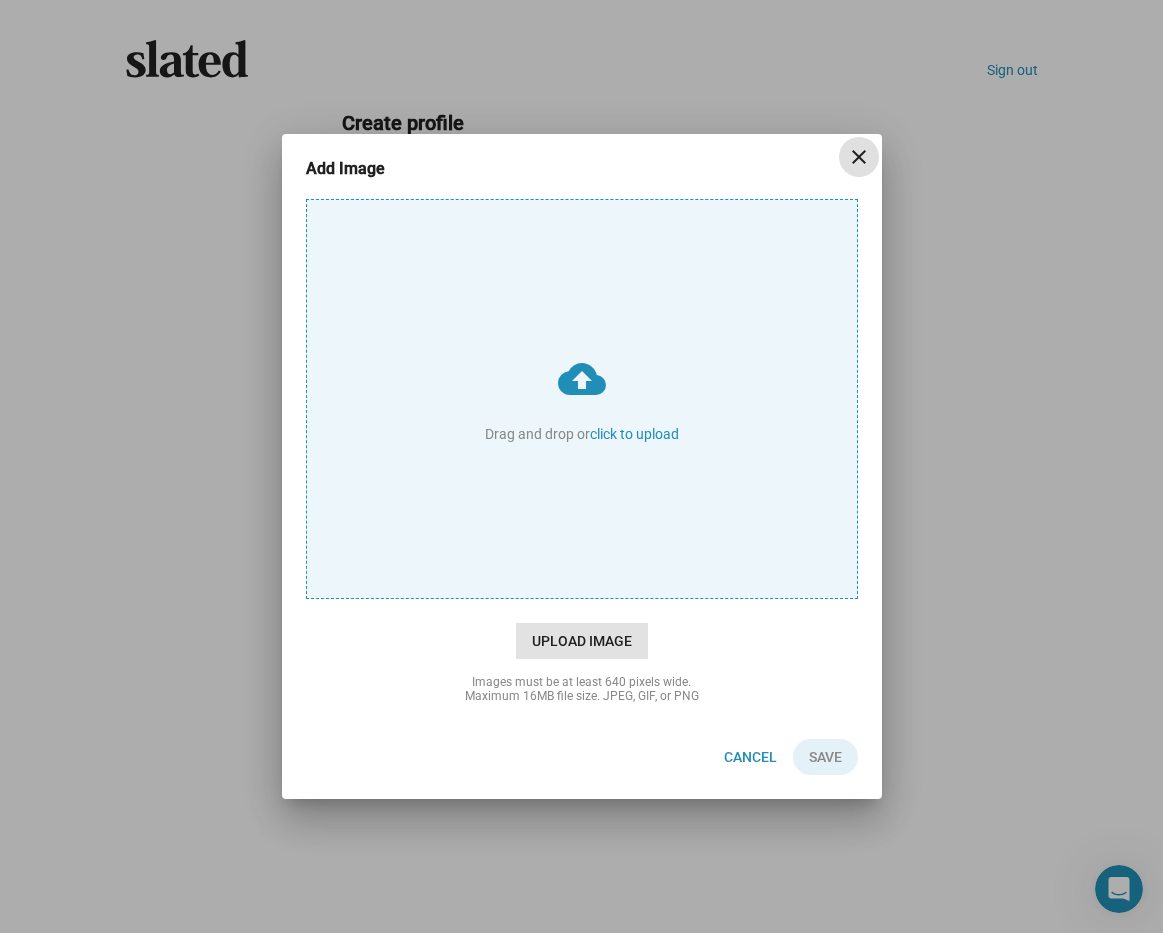 click on "Upload Image" at bounding box center [582, 641] 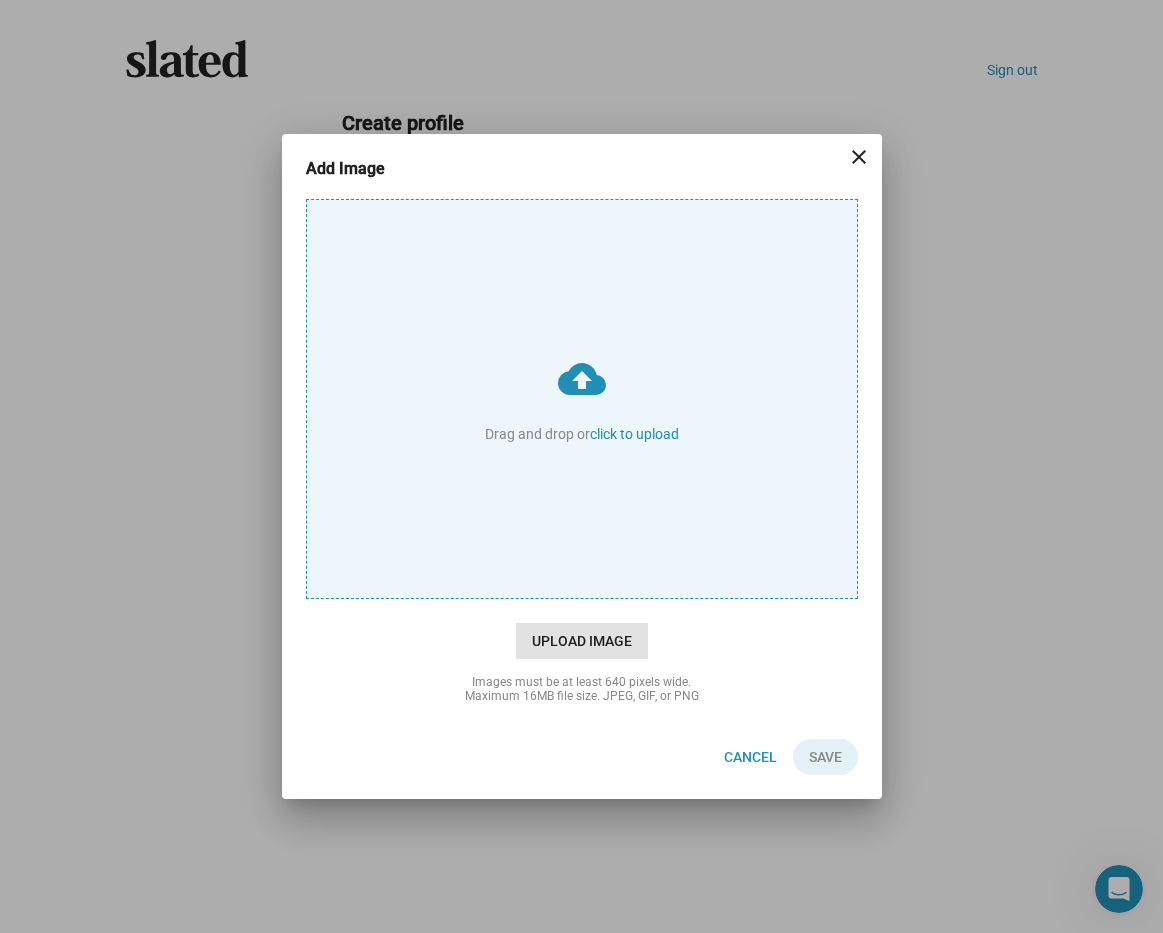 type on "C:\fakepath\Screenshot 2025-07-07 at 12.09.32 PM.png" 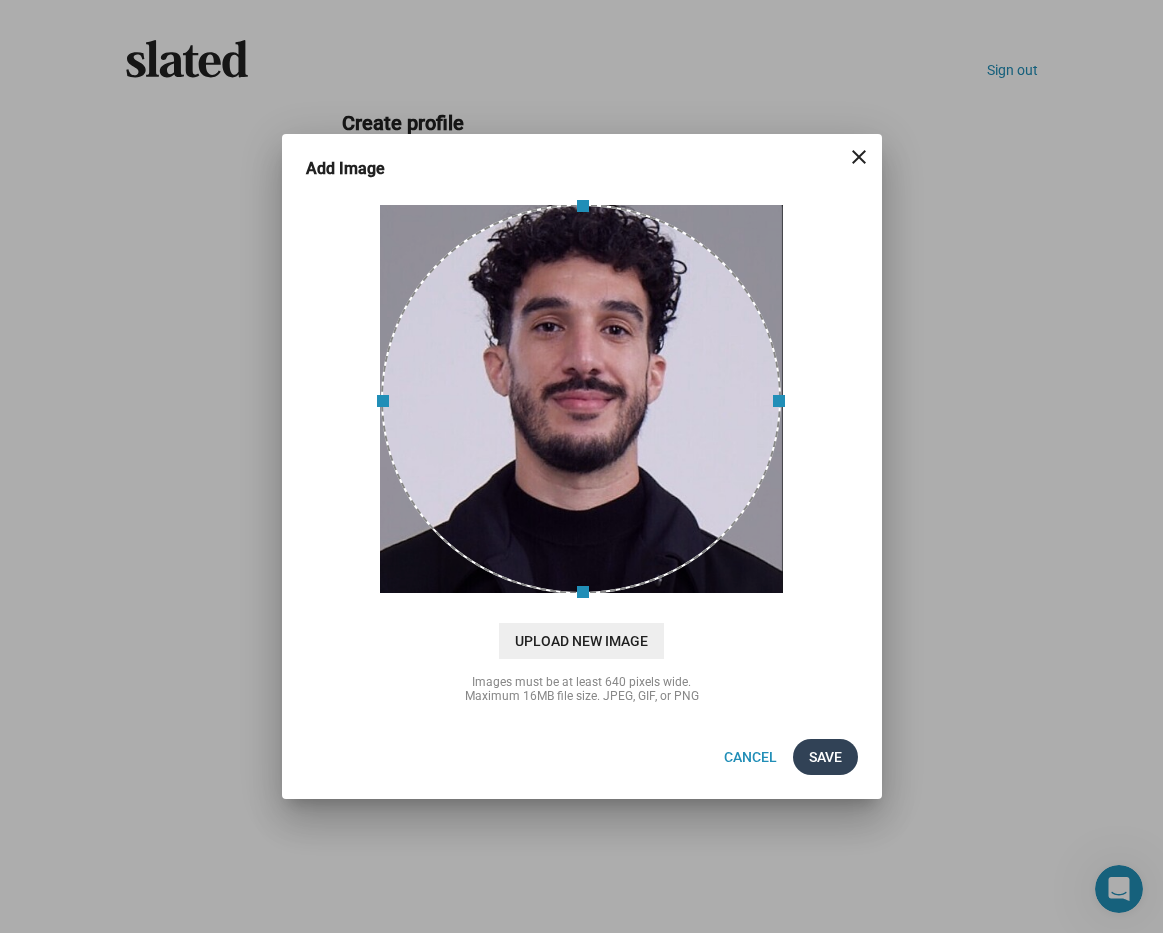click on "Save" at bounding box center [825, 757] 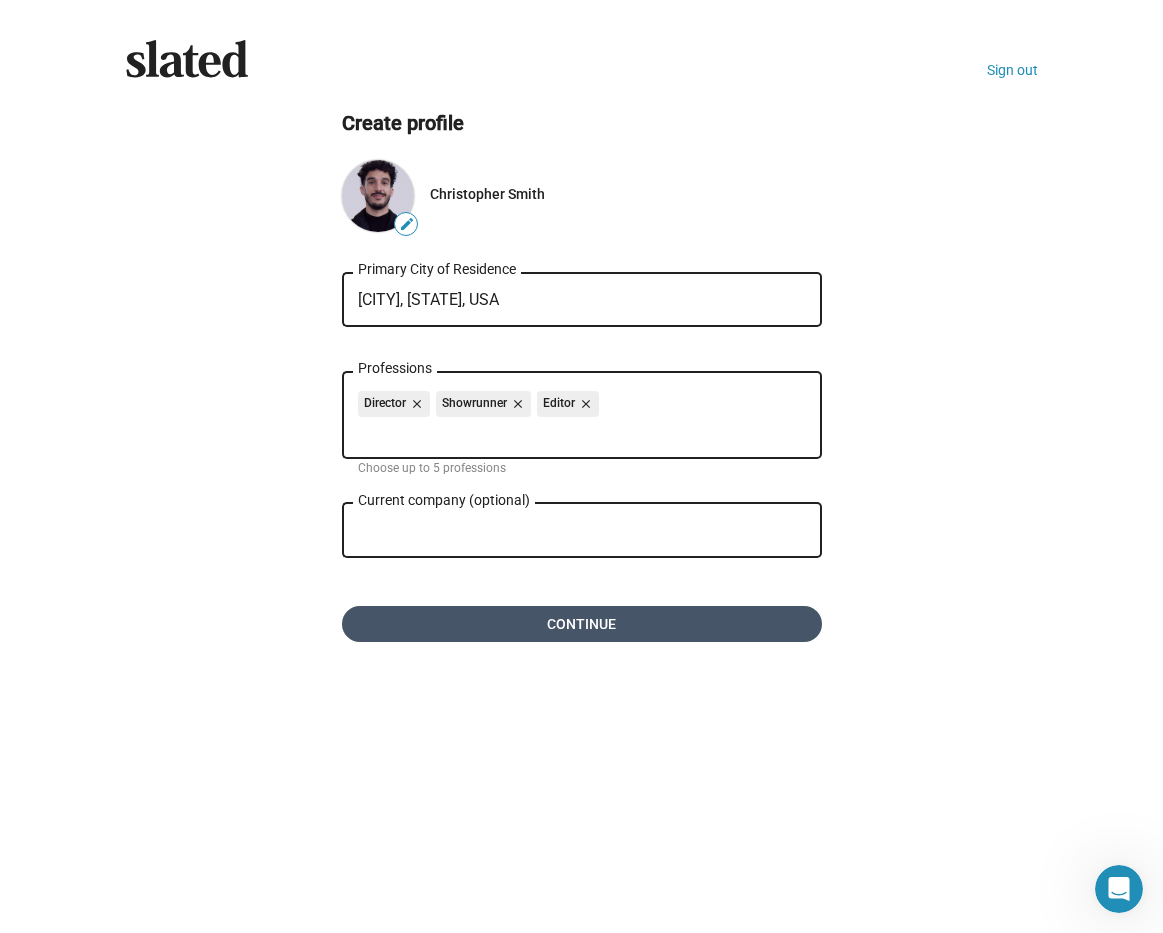 click on "Continue" at bounding box center (582, 624) 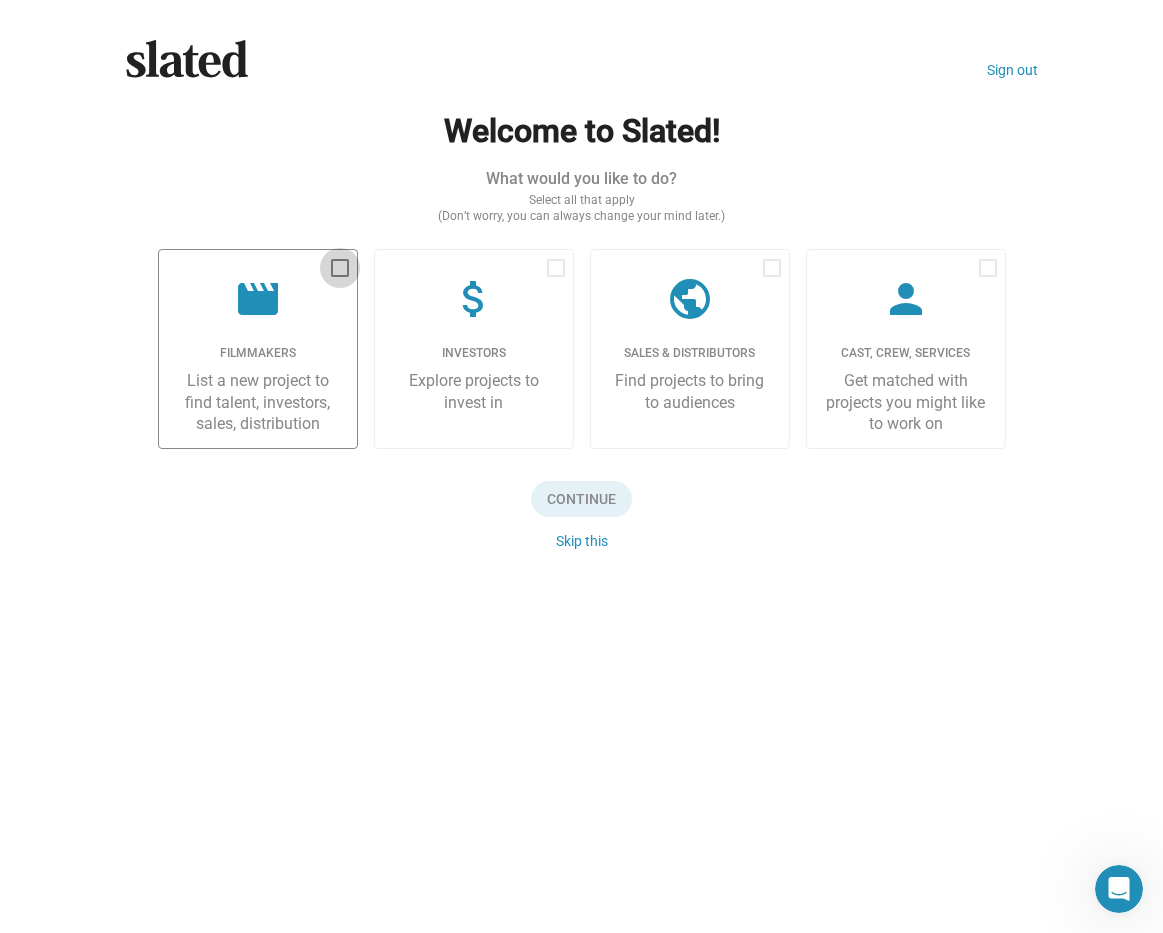 click at bounding box center [340, 268] 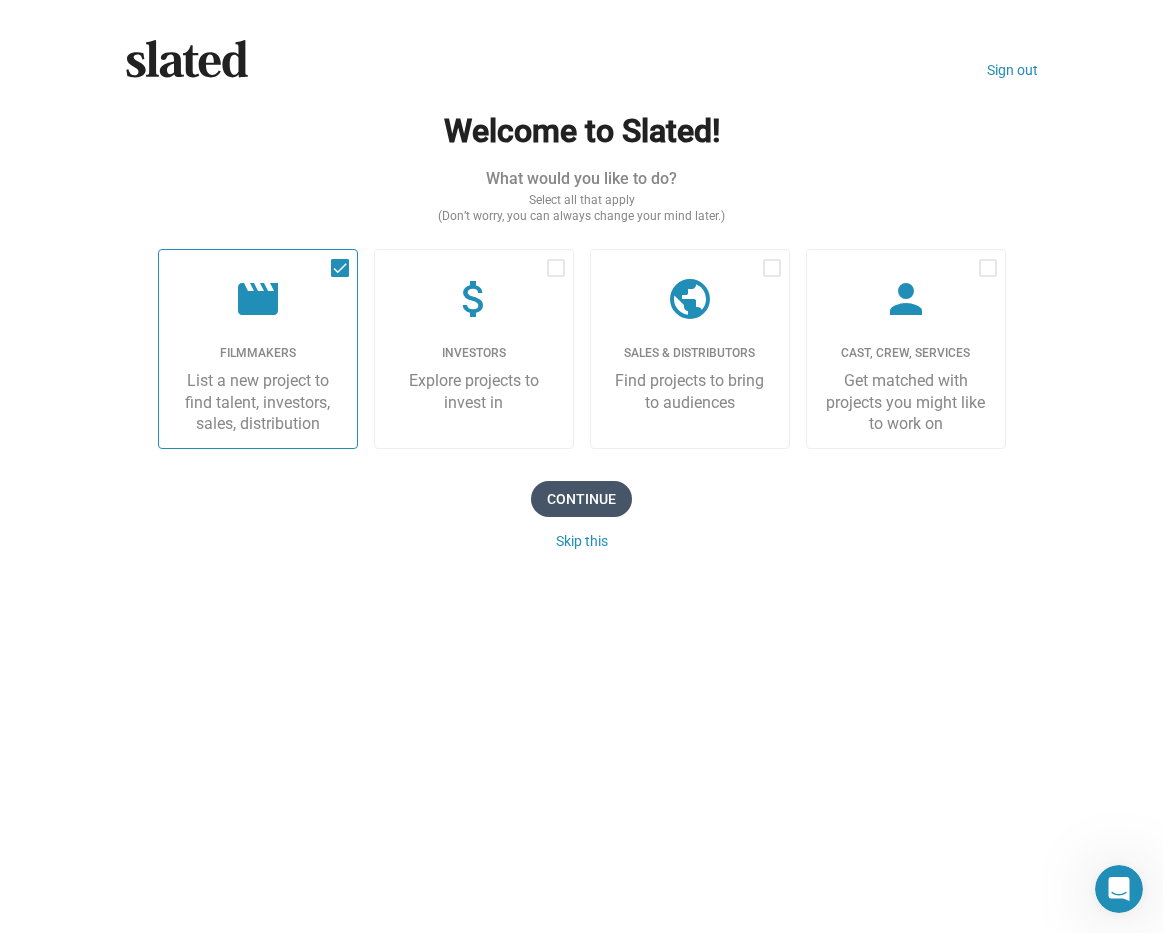 click on "Continue" at bounding box center (581, 499) 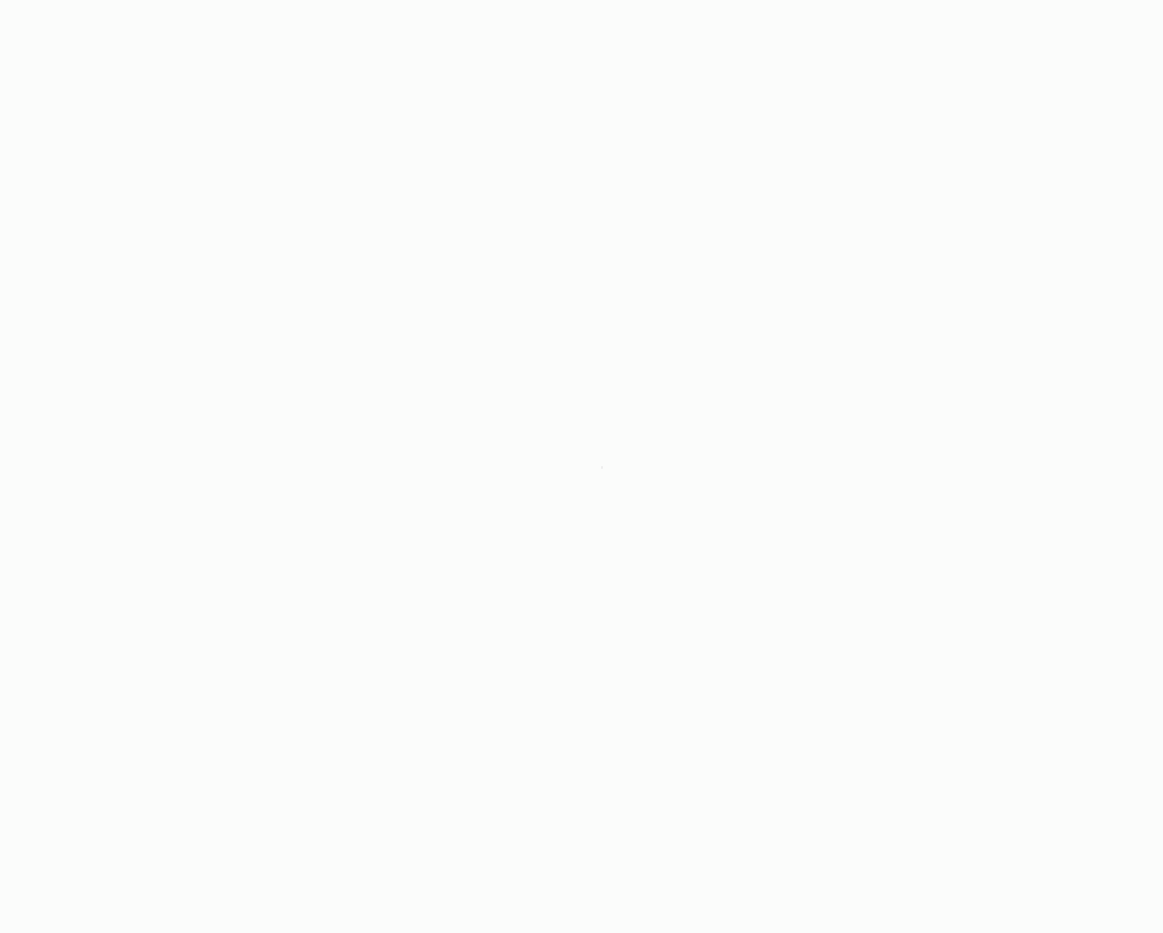 scroll, scrollTop: 0, scrollLeft: 0, axis: both 